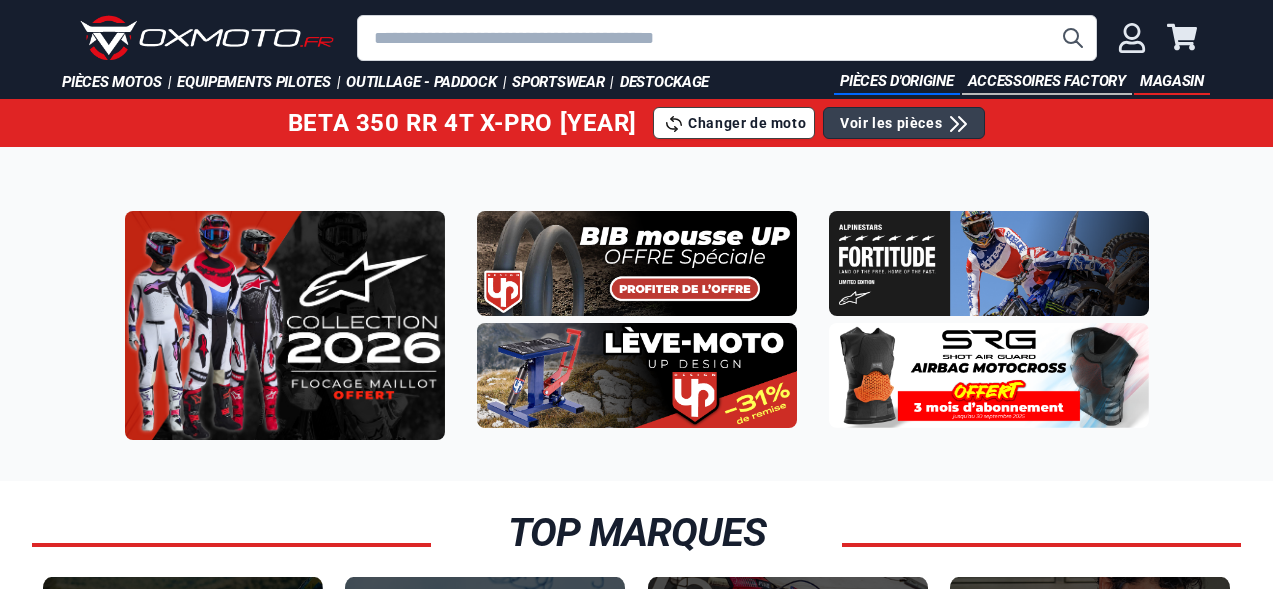 scroll, scrollTop: 0, scrollLeft: 0, axis: both 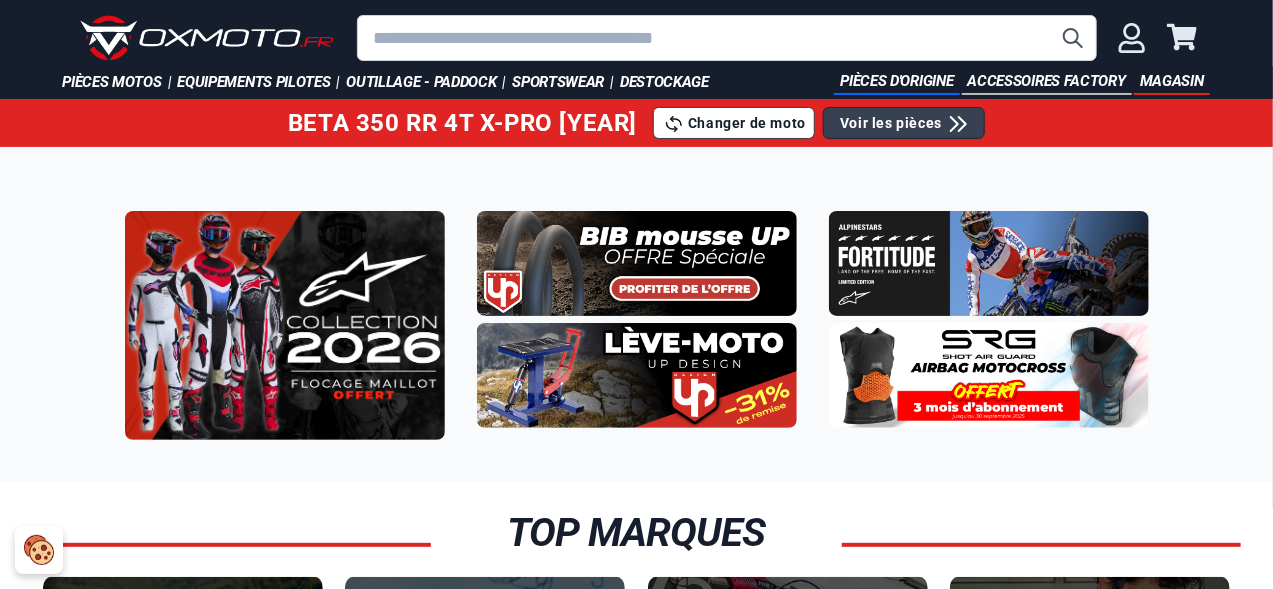 click on "BETA 350 RR 4T X-PRO 2025 Changer de moto Voir les pièces" at bounding box center (636, 123) 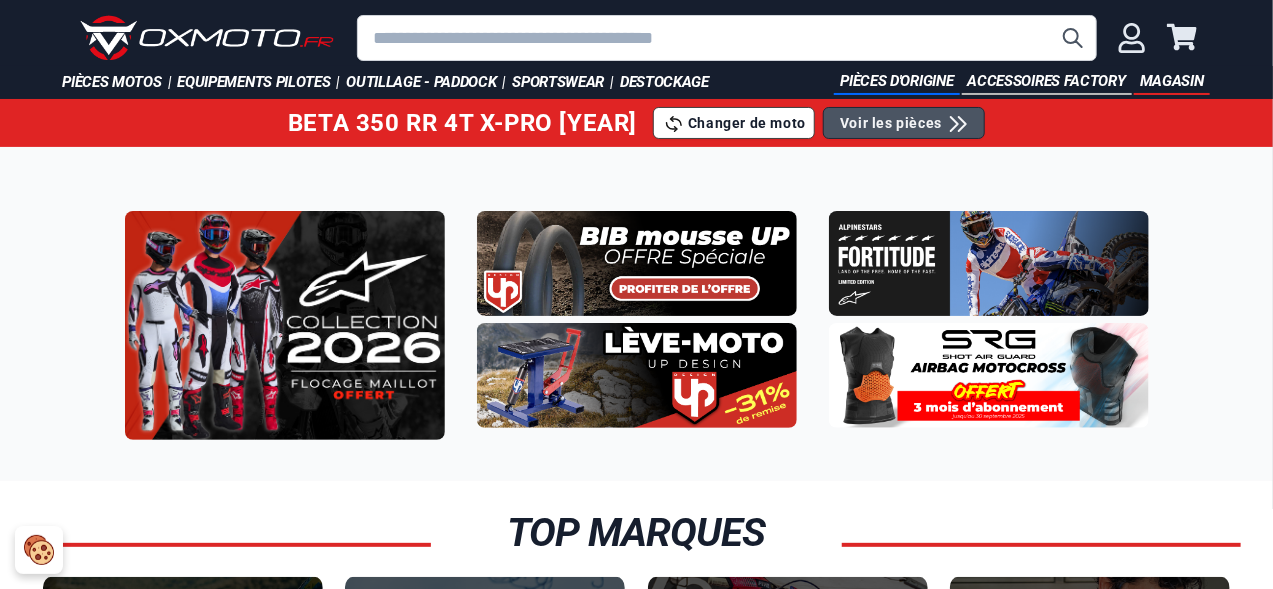 click on "Voir les pièces" at bounding box center (891, 123) 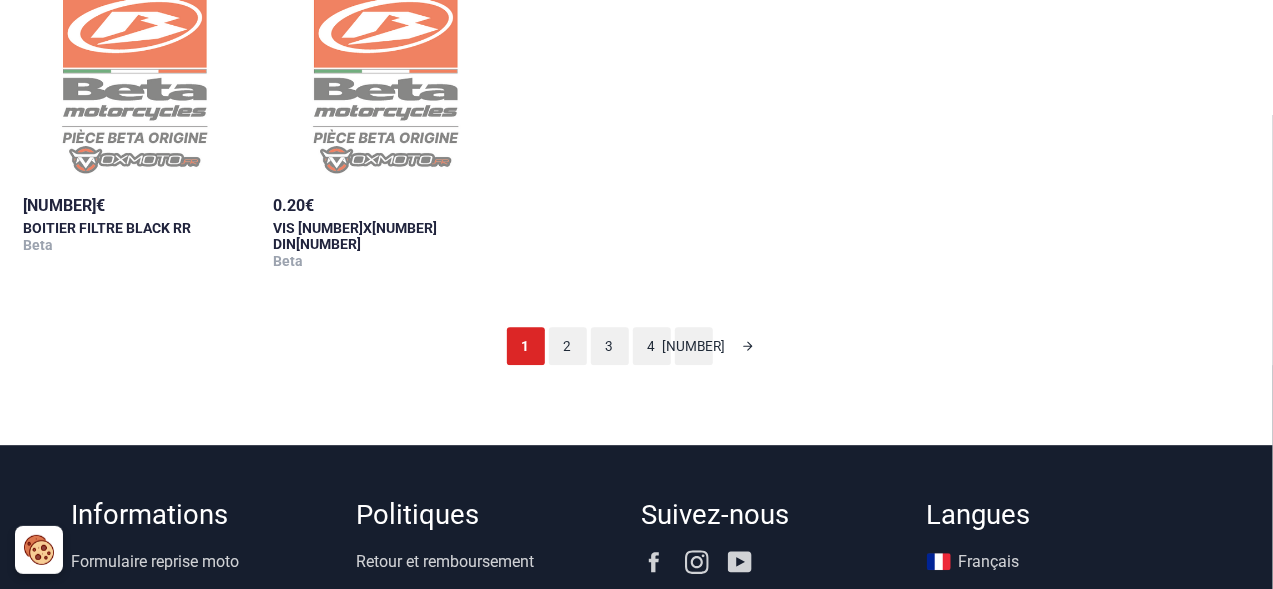 scroll, scrollTop: 2181, scrollLeft: 0, axis: vertical 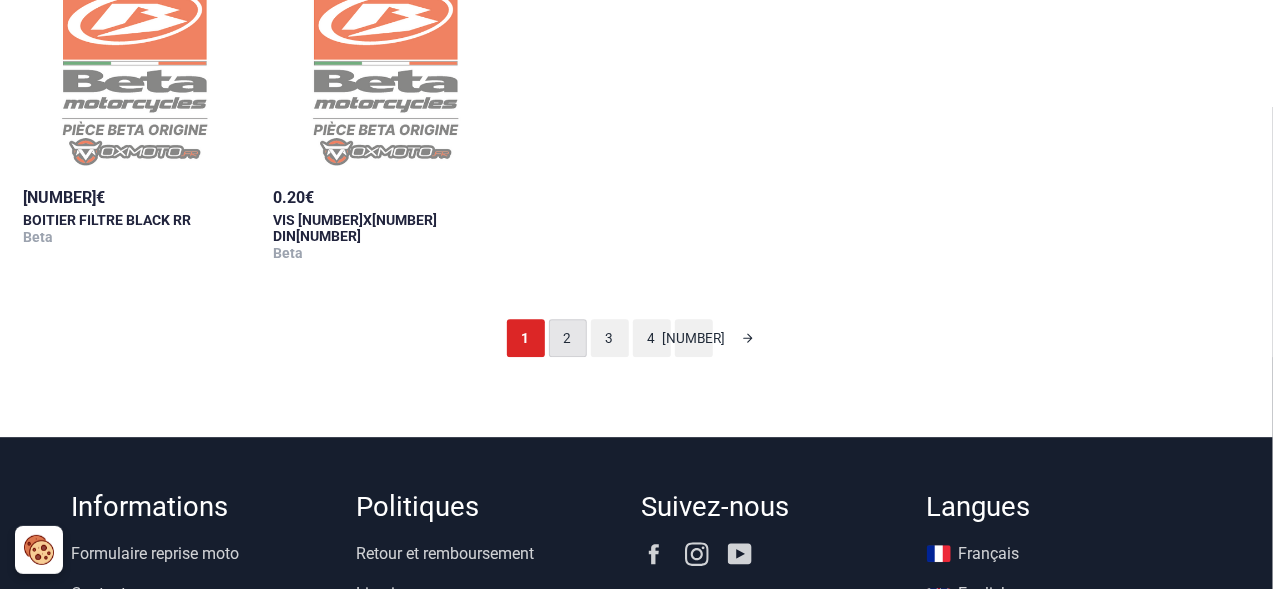 click on "2" at bounding box center [568, 338] 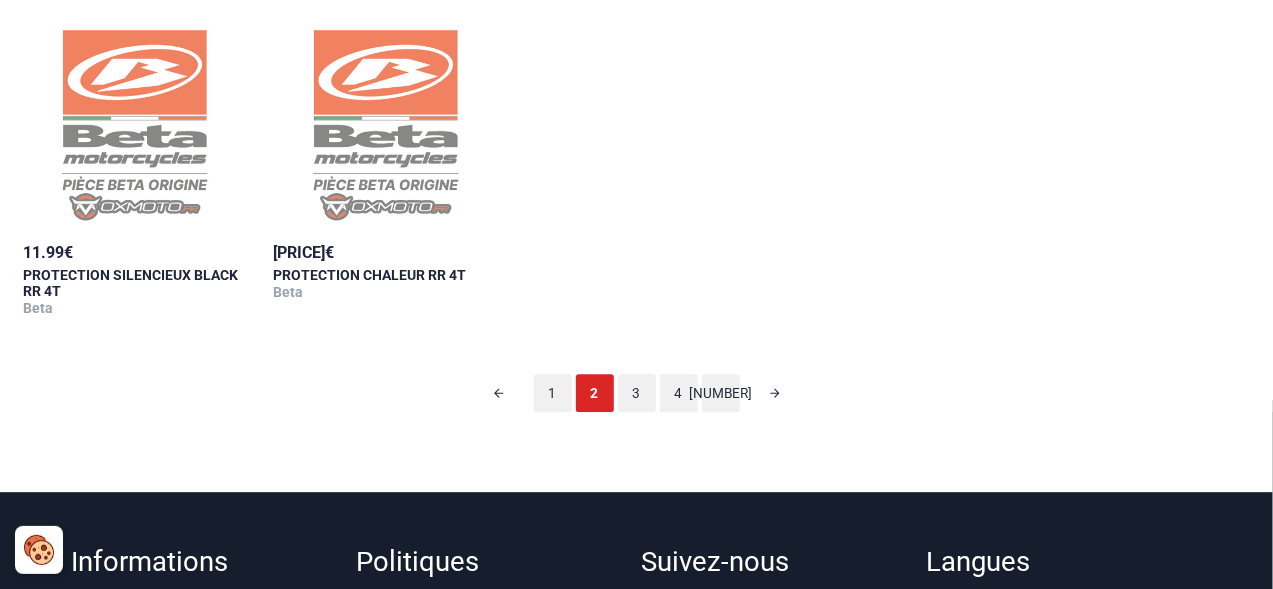 scroll, scrollTop: 2158, scrollLeft: 0, axis: vertical 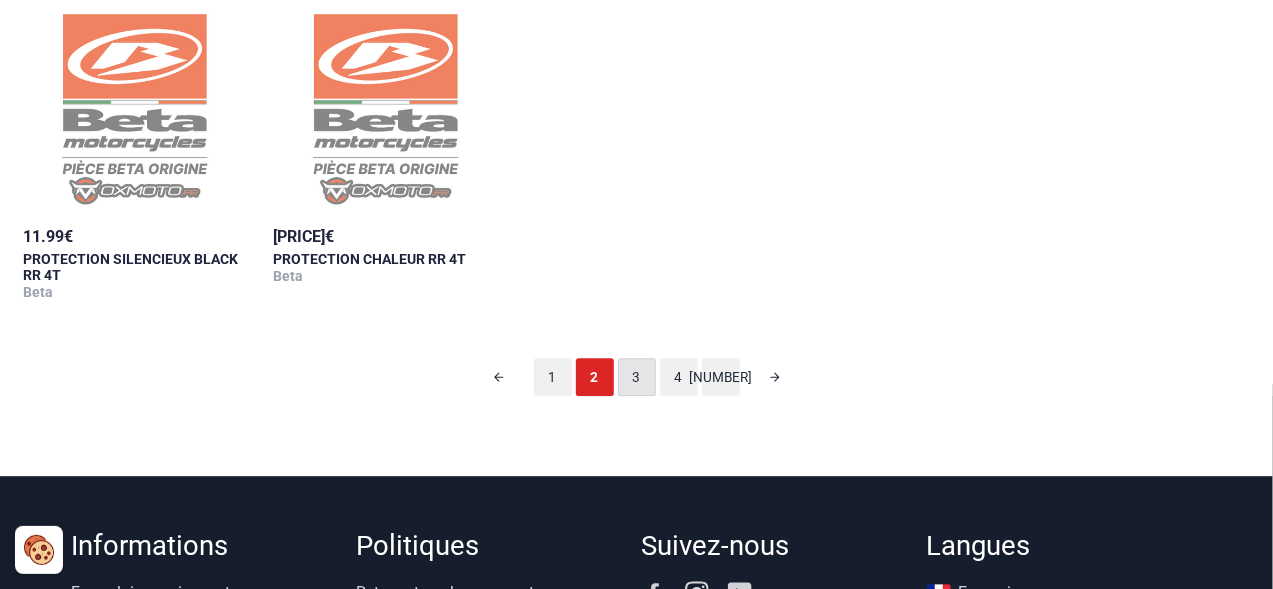click on "3" at bounding box center [637, 377] 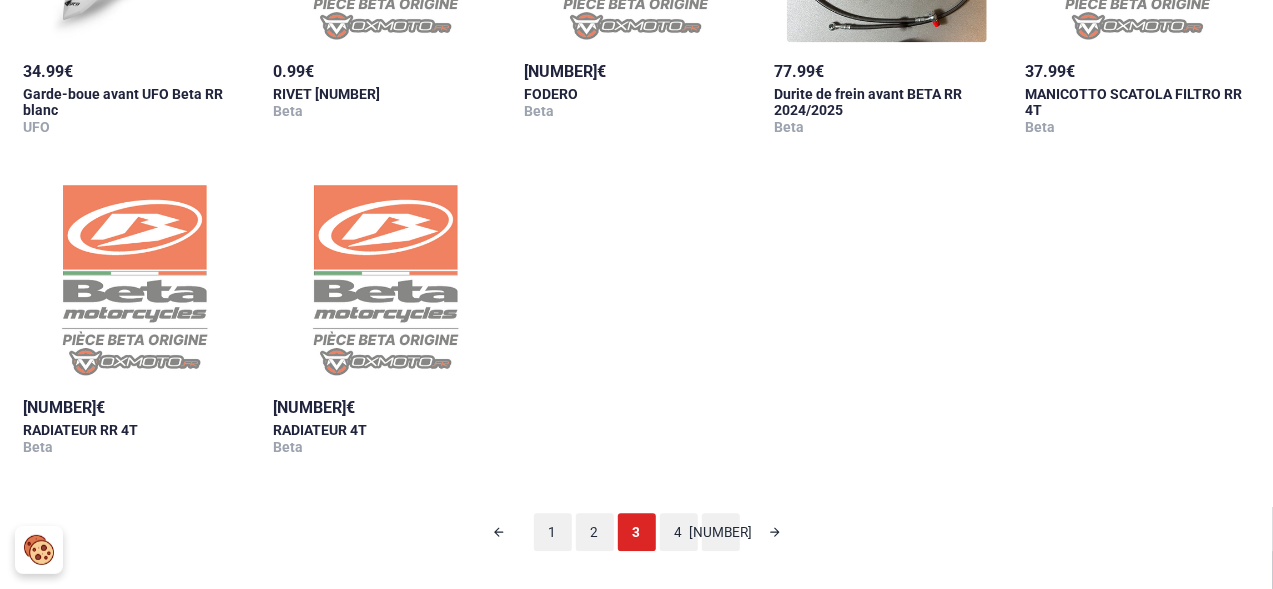 scroll, scrollTop: 2037, scrollLeft: 0, axis: vertical 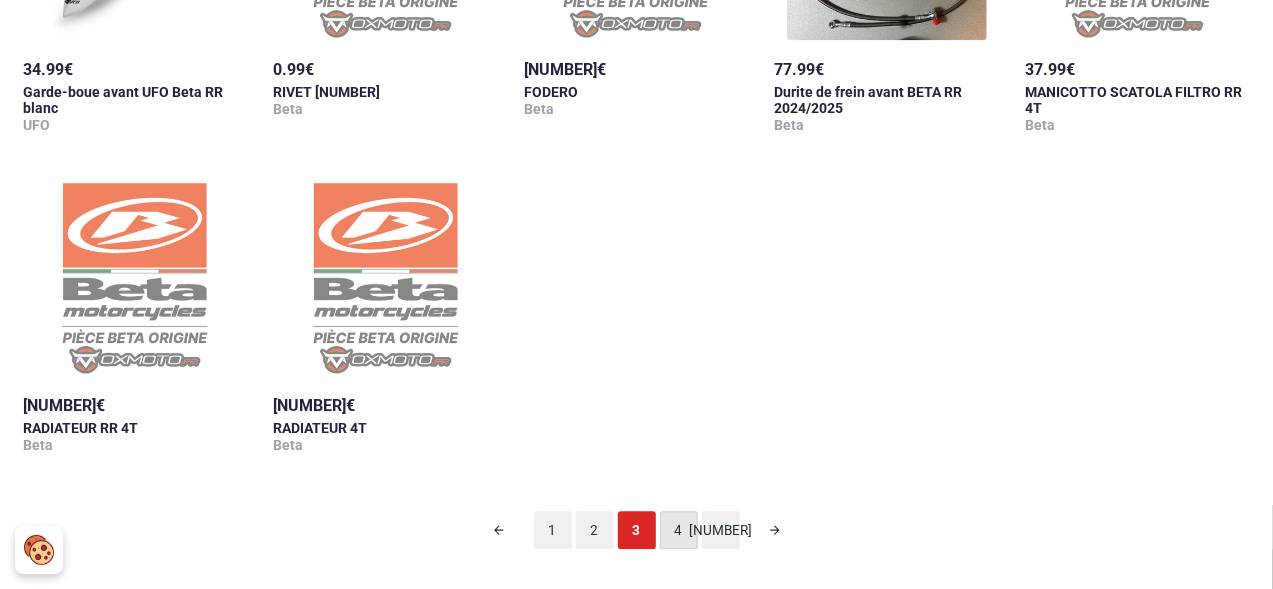 click on "4" at bounding box center (679, 530) 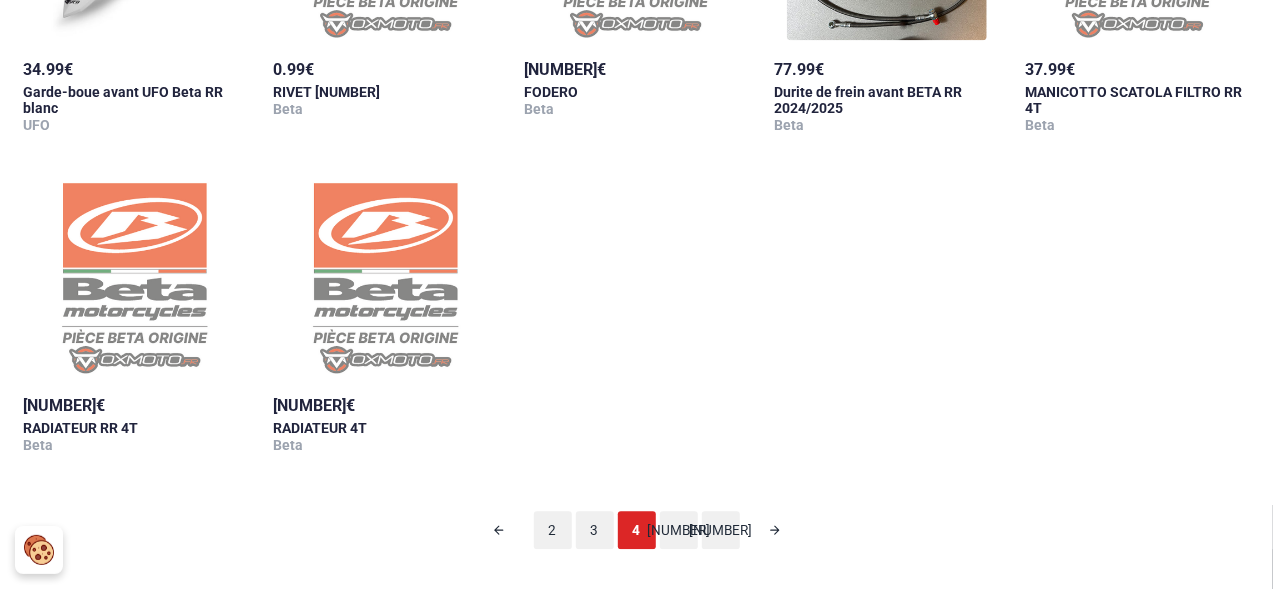 scroll, scrollTop: 97, scrollLeft: 0, axis: vertical 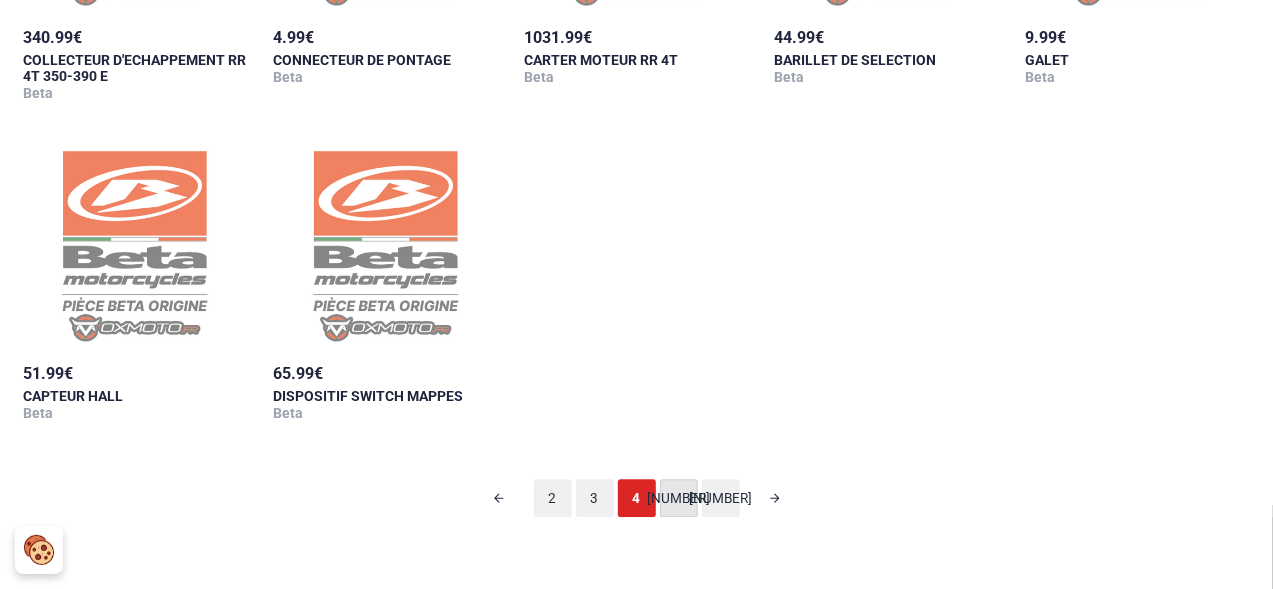 click on "[NUMBER]" at bounding box center (679, 498) 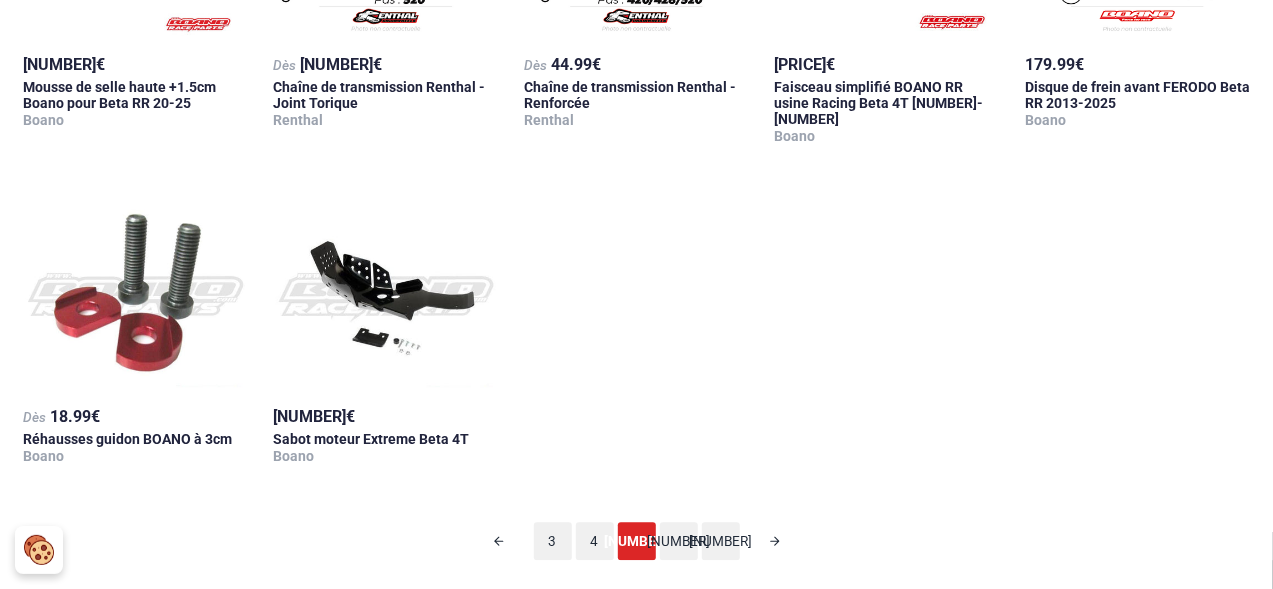 scroll, scrollTop: 2037, scrollLeft: 0, axis: vertical 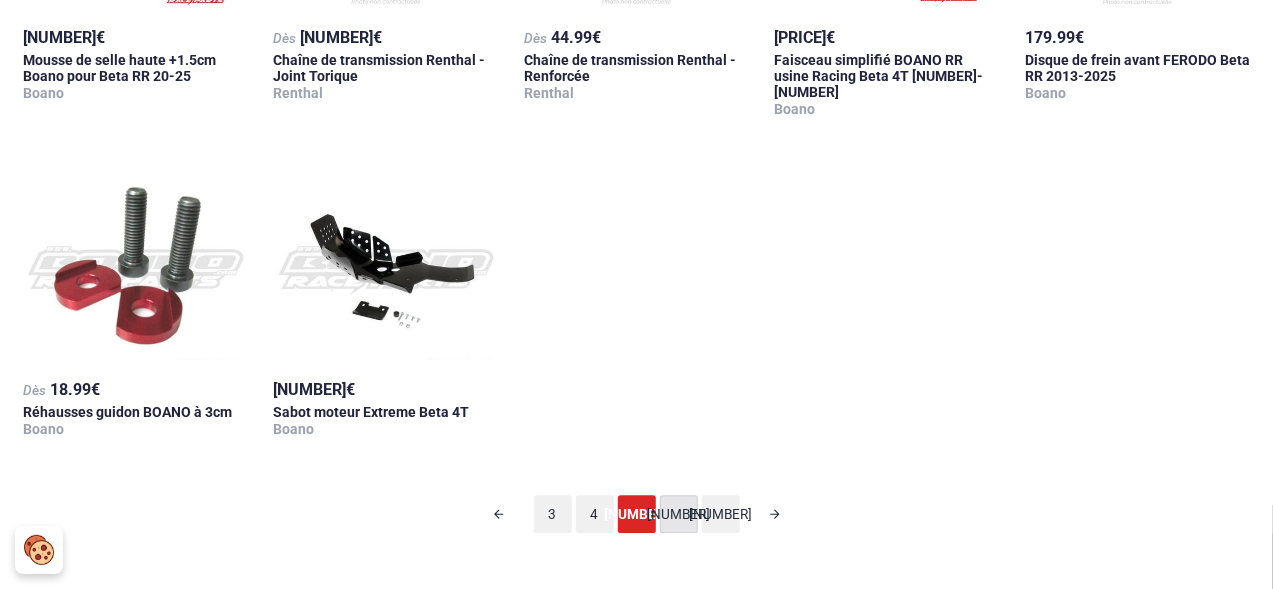 click on "[NUMBER]" at bounding box center (679, 514) 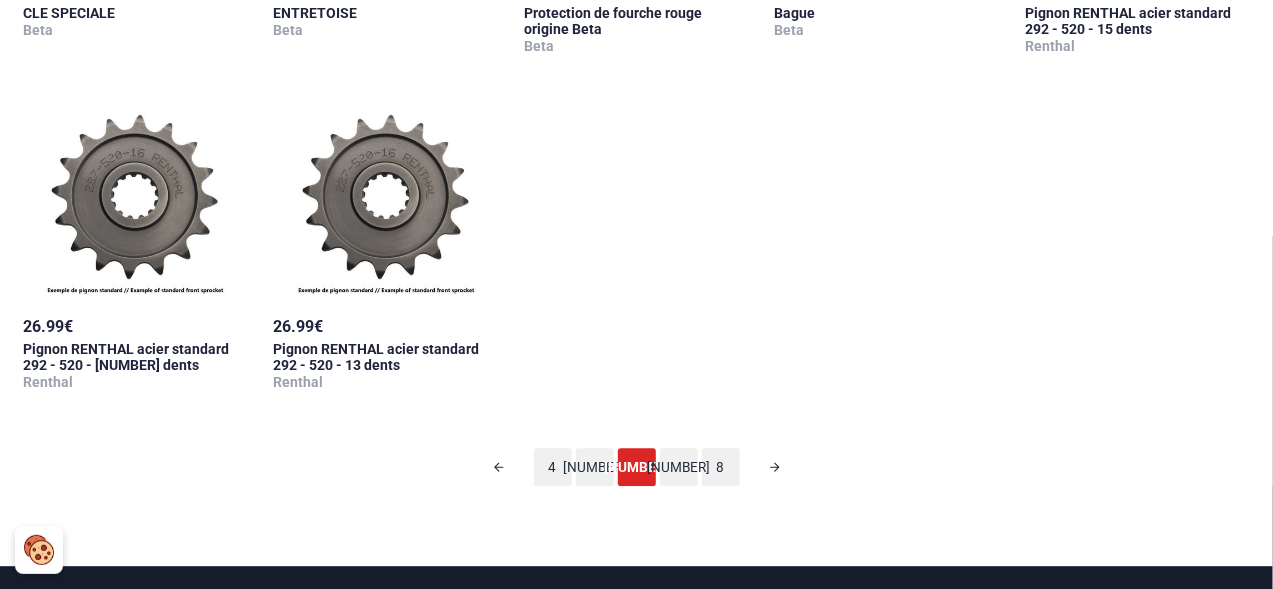 scroll, scrollTop: 2158, scrollLeft: 0, axis: vertical 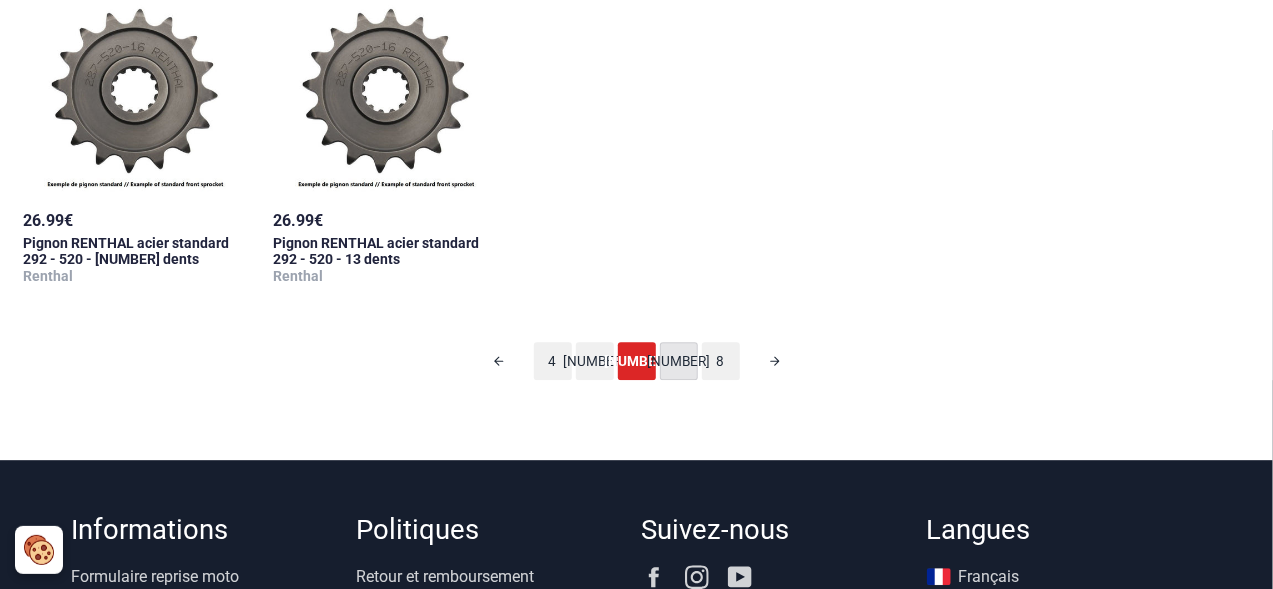 click on "[NUMBER]" at bounding box center (679, 361) 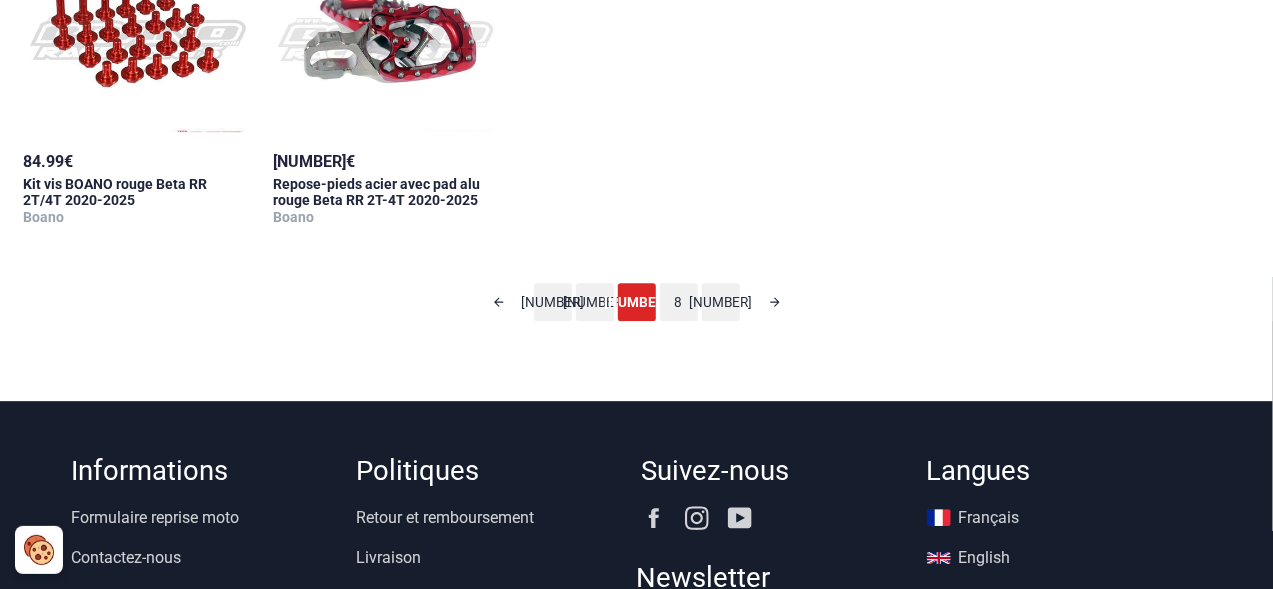 scroll, scrollTop: 2279, scrollLeft: 0, axis: vertical 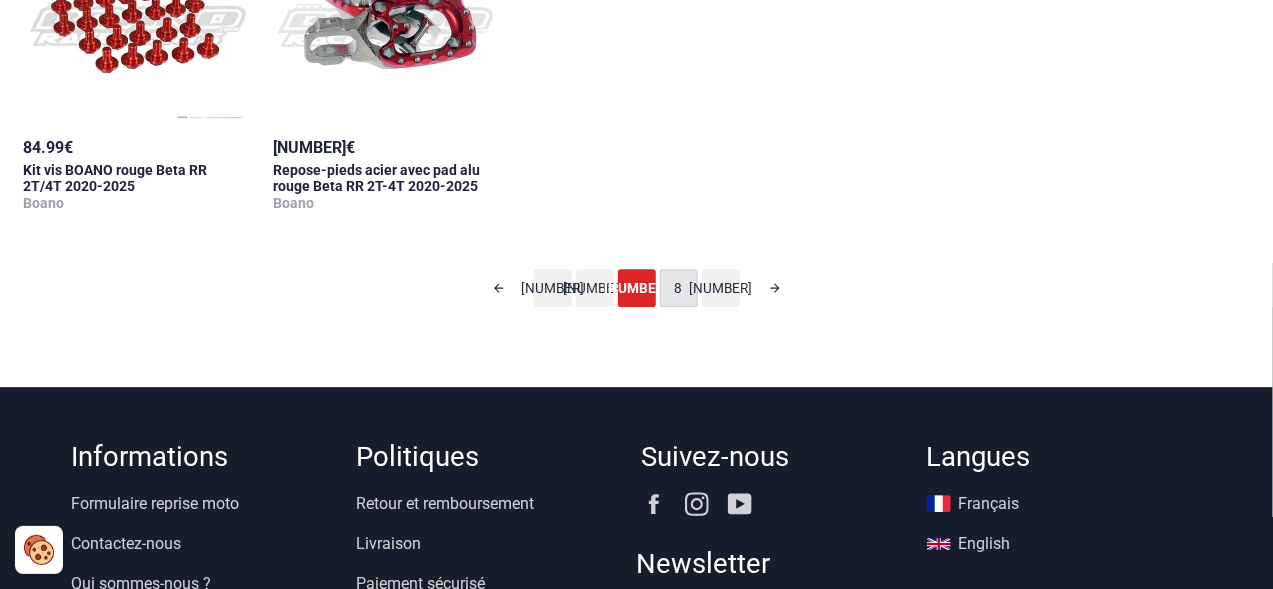 click on "8" at bounding box center (679, 288) 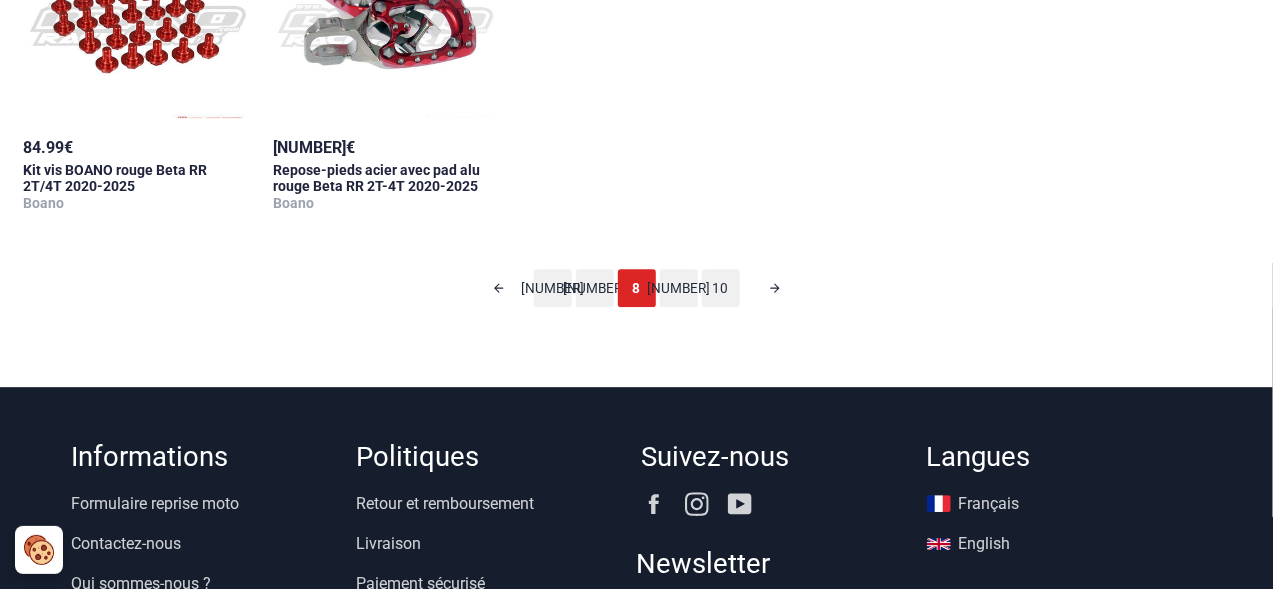 scroll, scrollTop: 97, scrollLeft: 0, axis: vertical 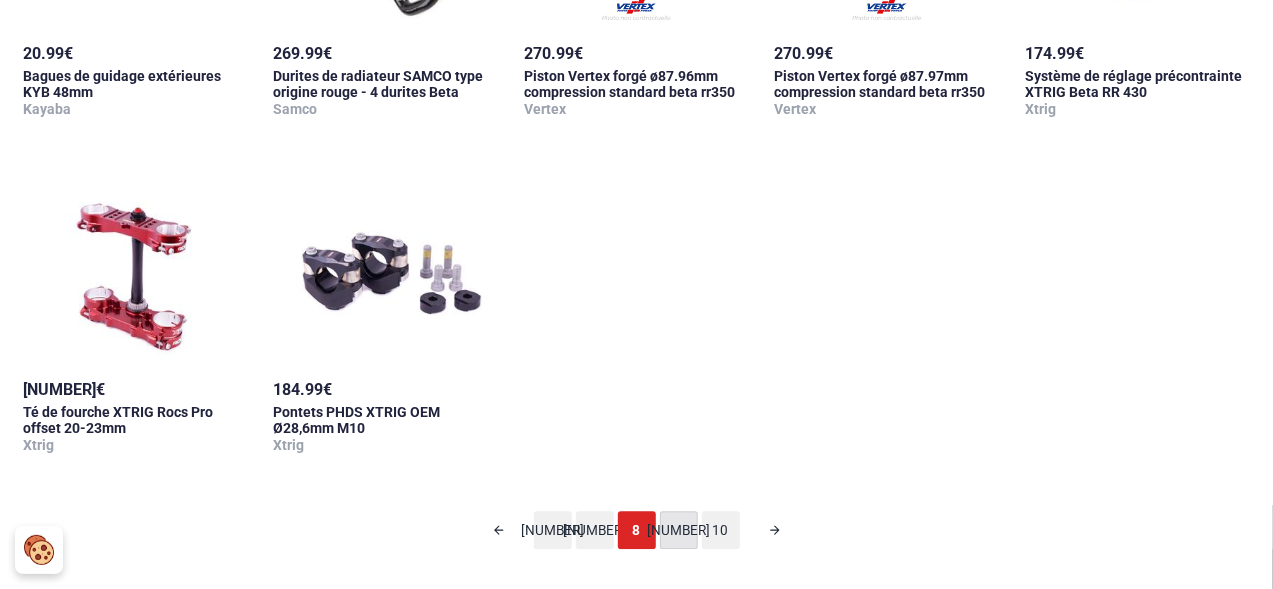 click on "[NUMBER]" at bounding box center (679, 530) 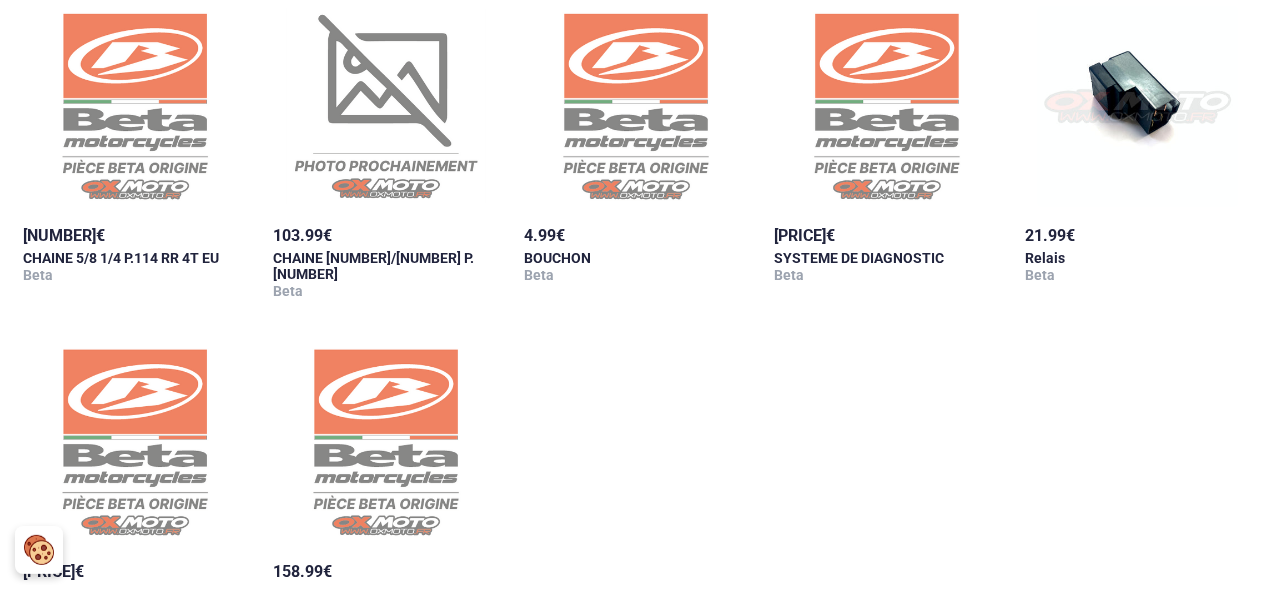 scroll, scrollTop: 1794, scrollLeft: 0, axis: vertical 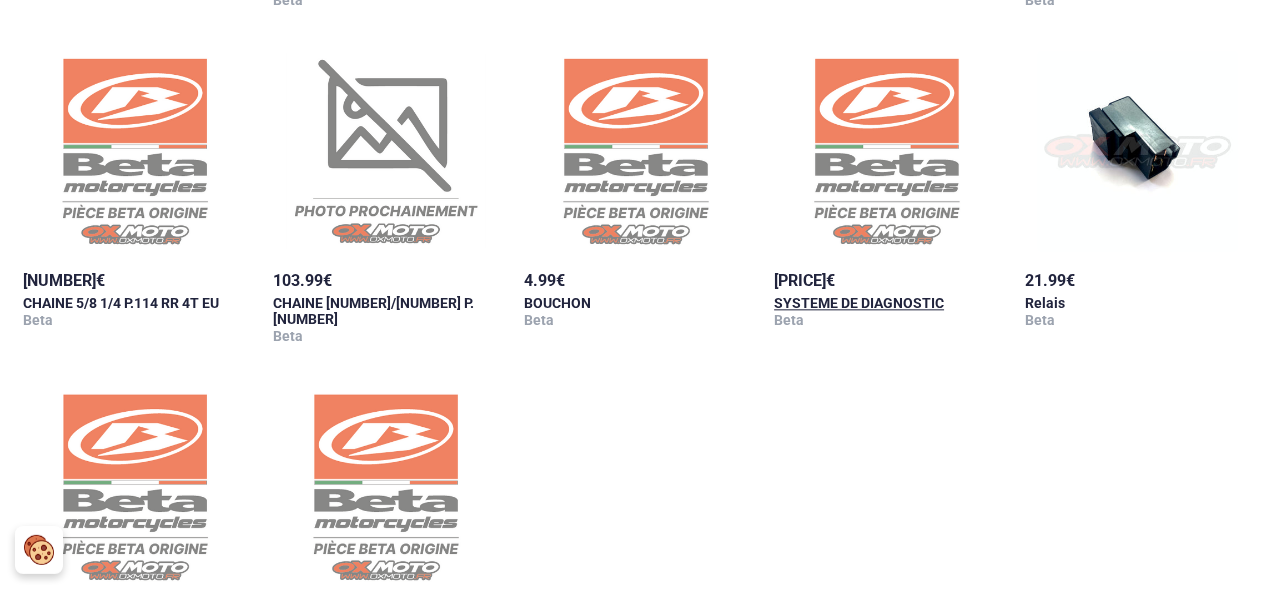 click on "€ SYSTEME DE DIAGNOSTIC Beta" at bounding box center [886, 298] 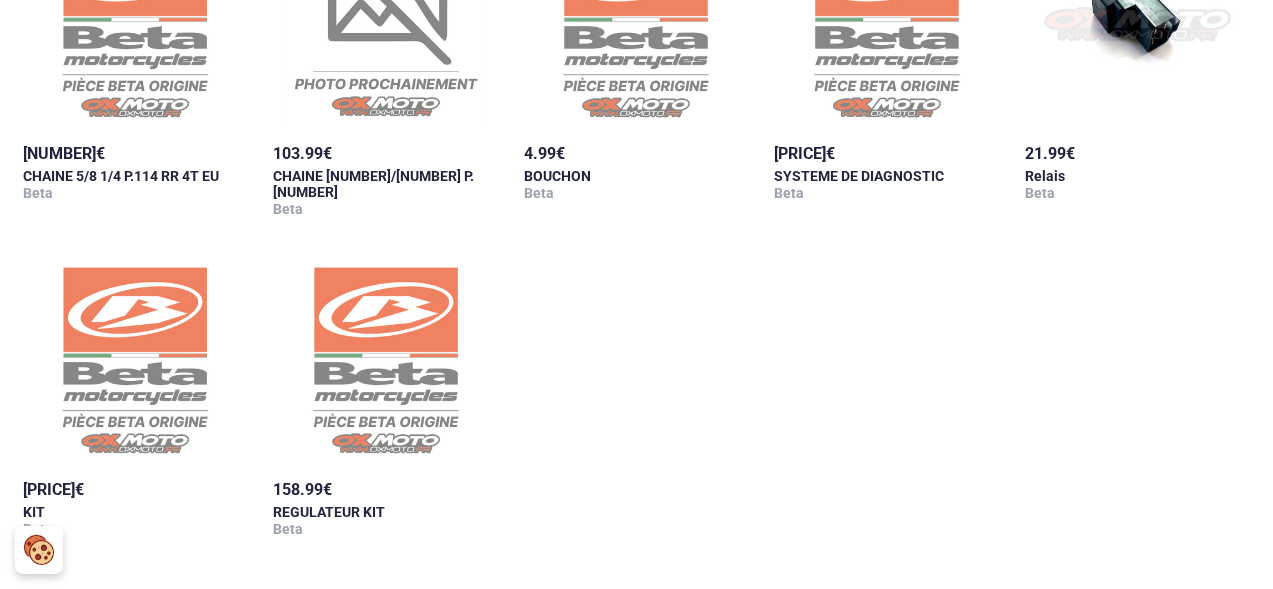 scroll, scrollTop: 2037, scrollLeft: 0, axis: vertical 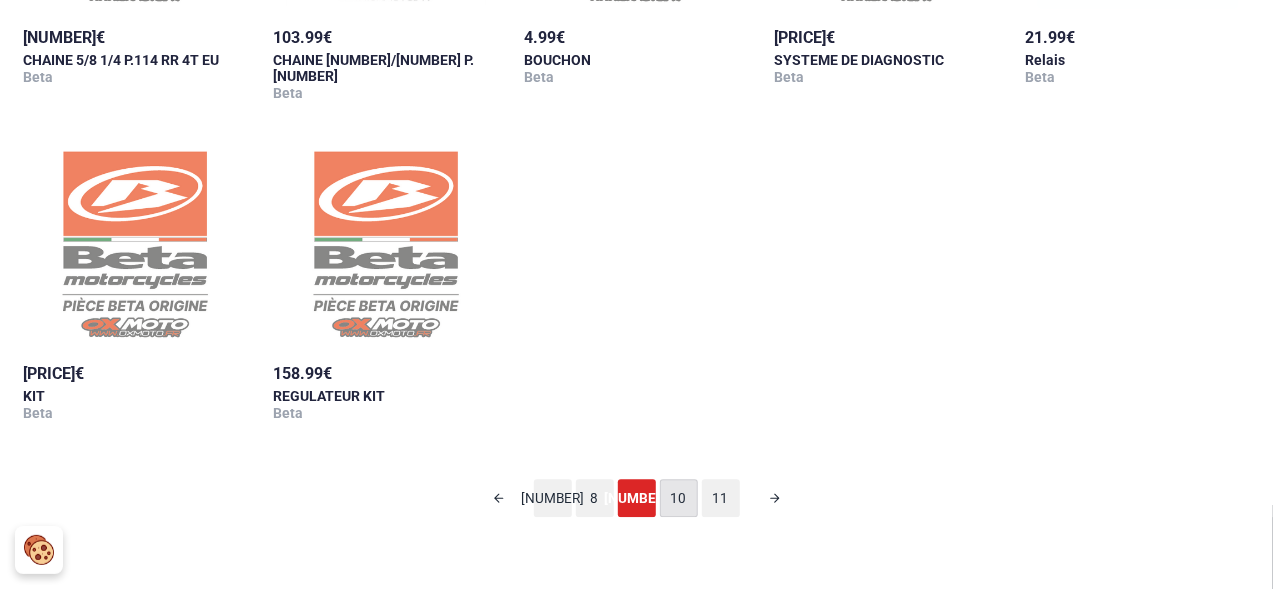 click on "10" at bounding box center [679, 498] 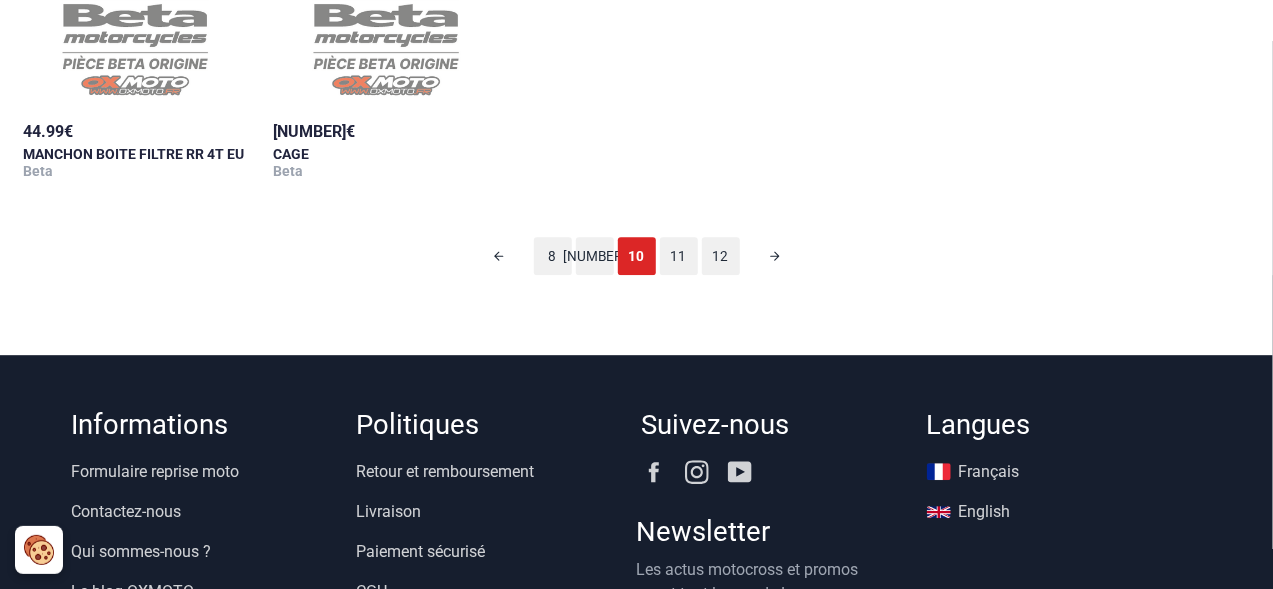 scroll, scrollTop: 2279, scrollLeft: 0, axis: vertical 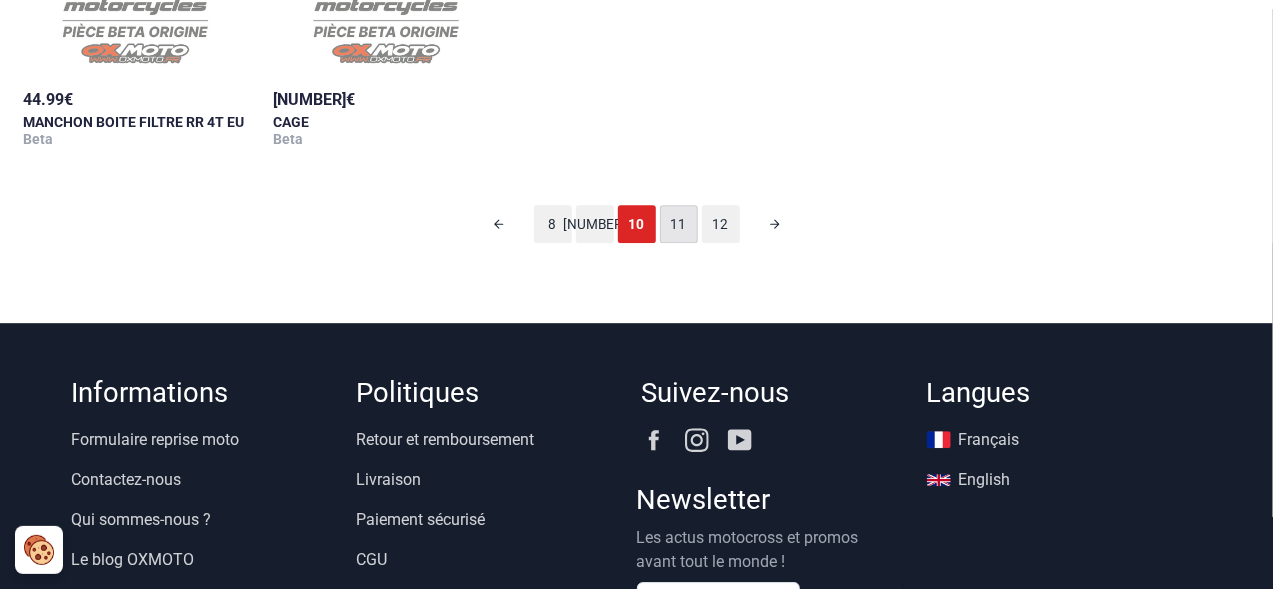 click on "11" at bounding box center [679, 224] 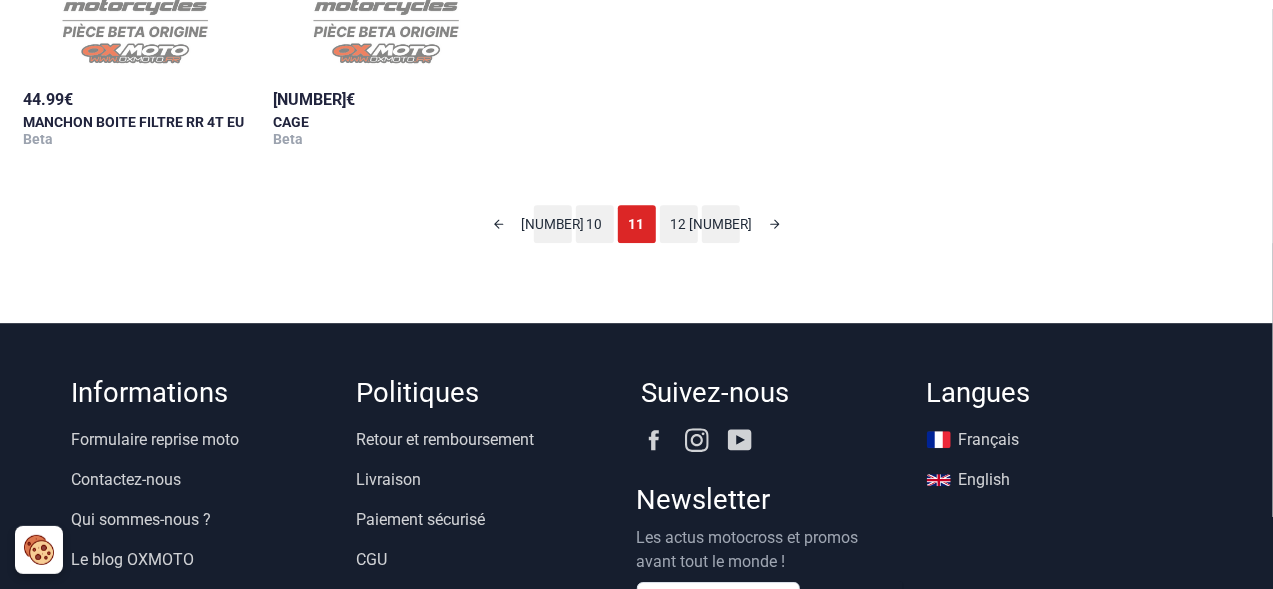 scroll, scrollTop: 97, scrollLeft: 0, axis: vertical 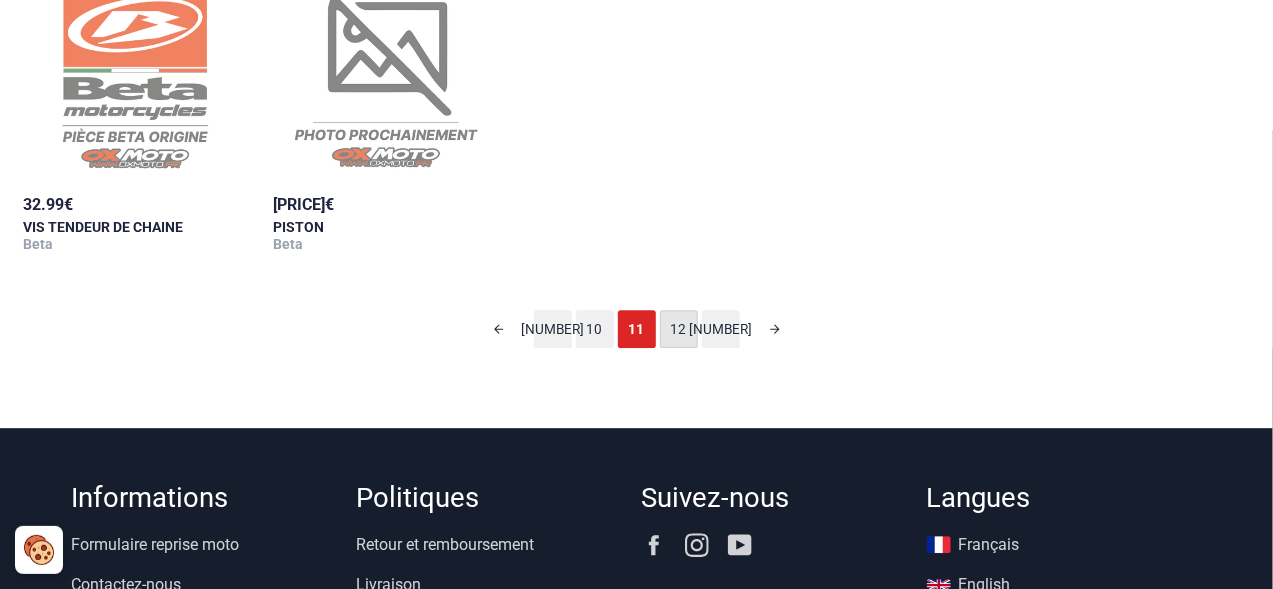 click on "12" at bounding box center (679, 329) 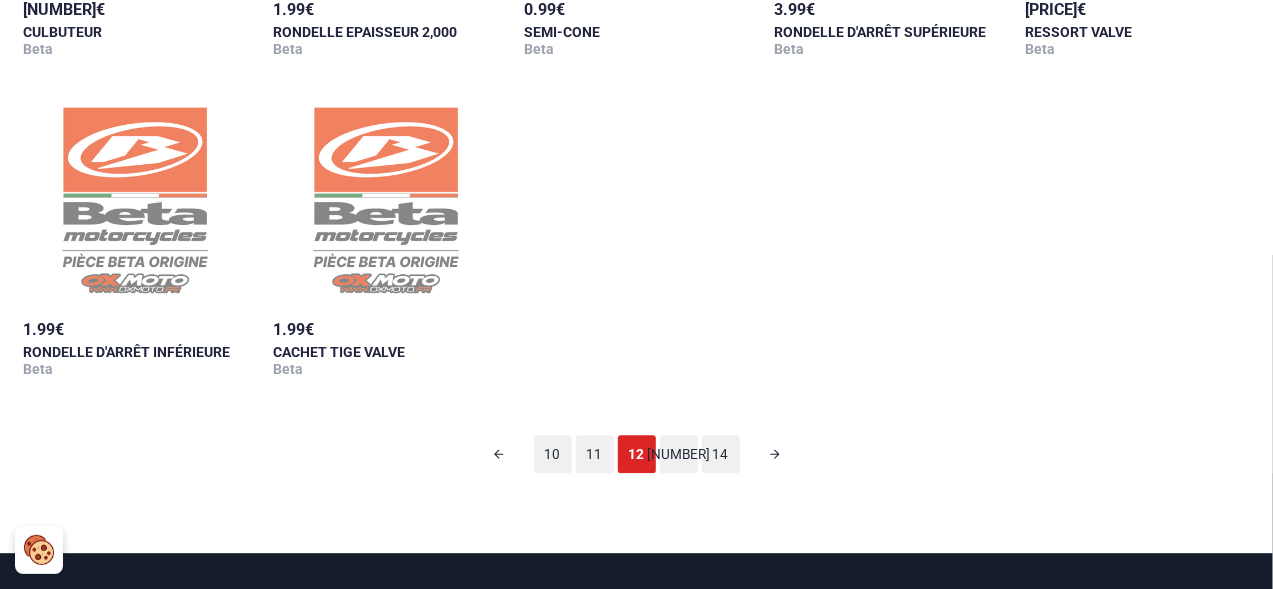 scroll, scrollTop: 2158, scrollLeft: 0, axis: vertical 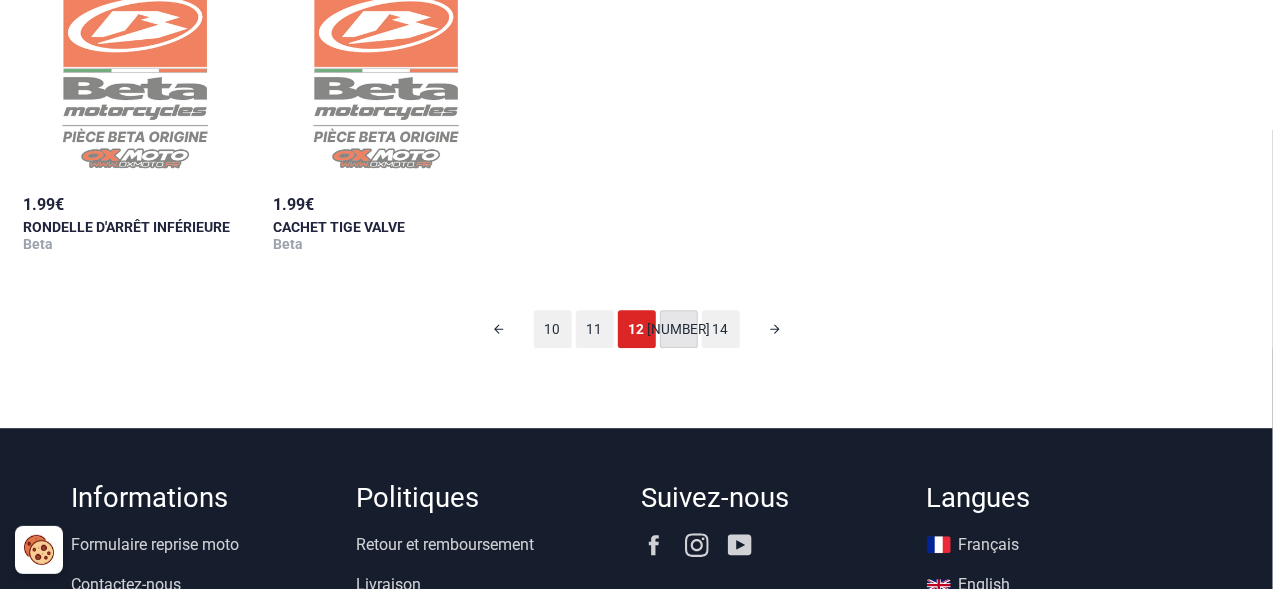 click on "[NUMBER]" at bounding box center (679, 329) 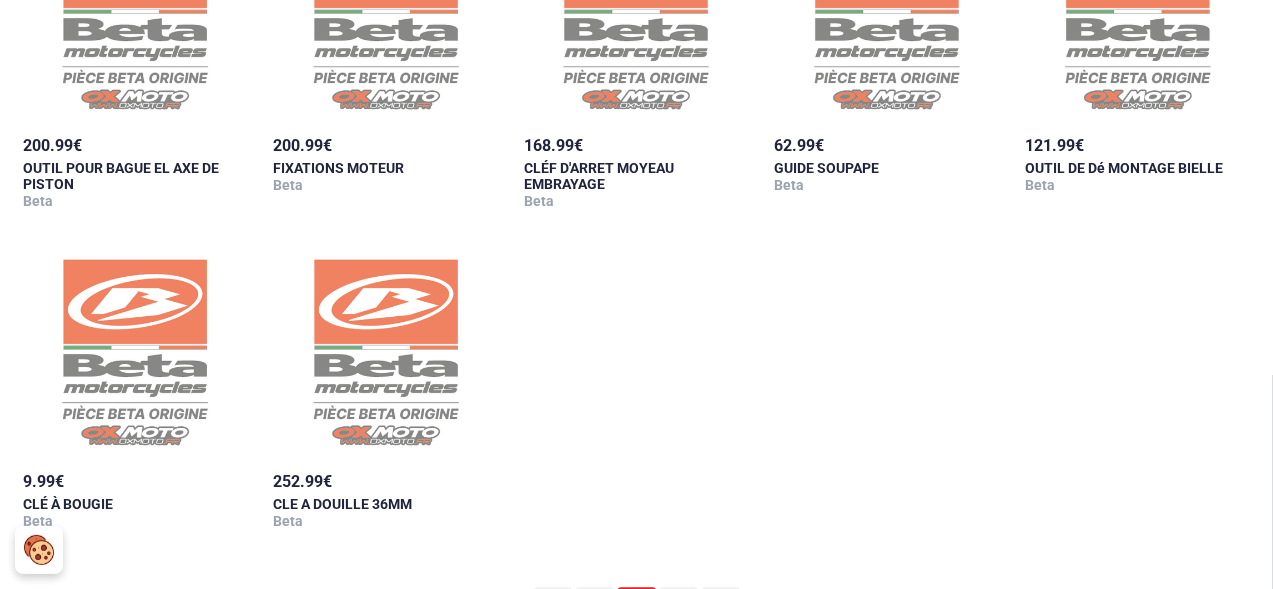 scroll, scrollTop: 2037, scrollLeft: 0, axis: vertical 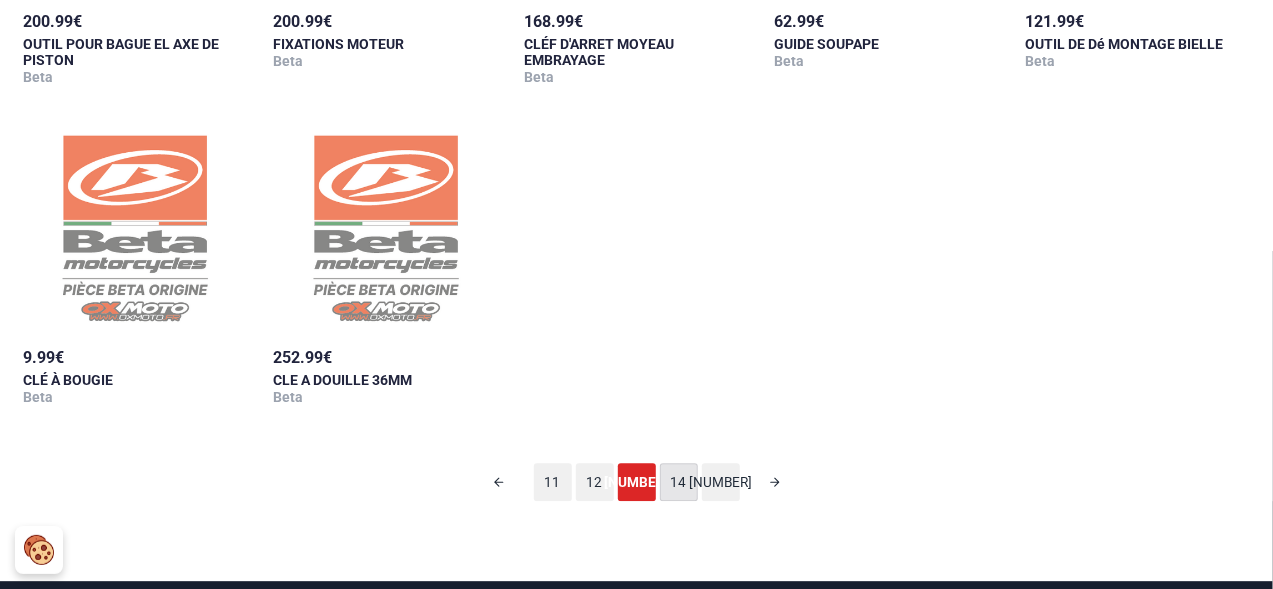 click on "14" at bounding box center (679, 482) 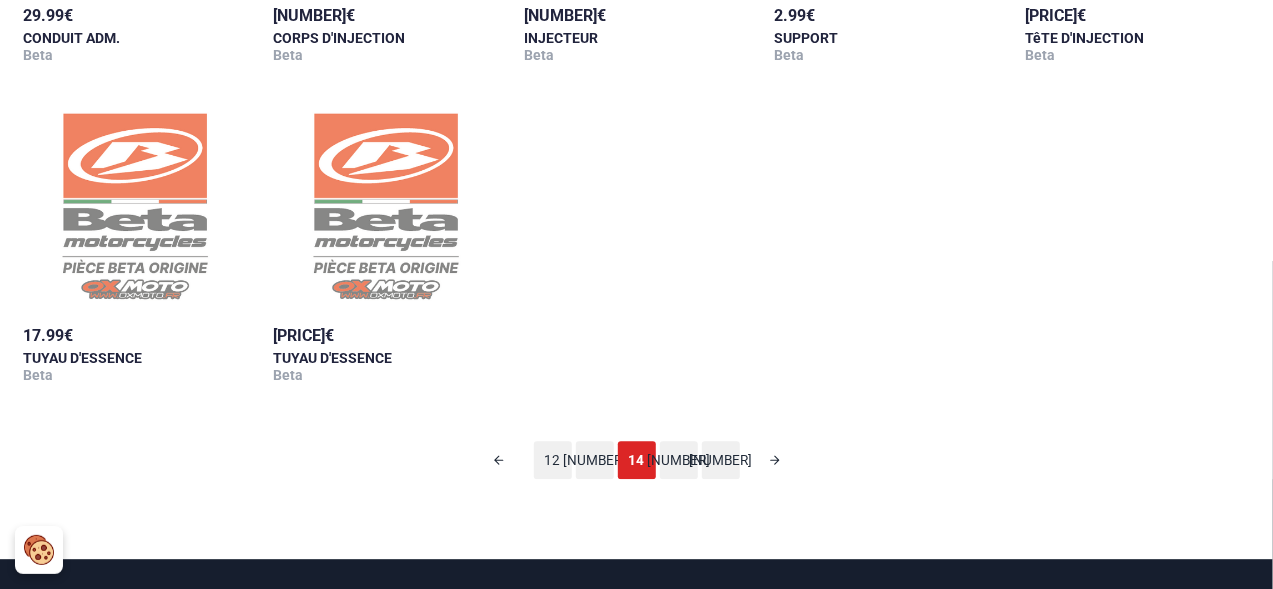 scroll, scrollTop: 2037, scrollLeft: 0, axis: vertical 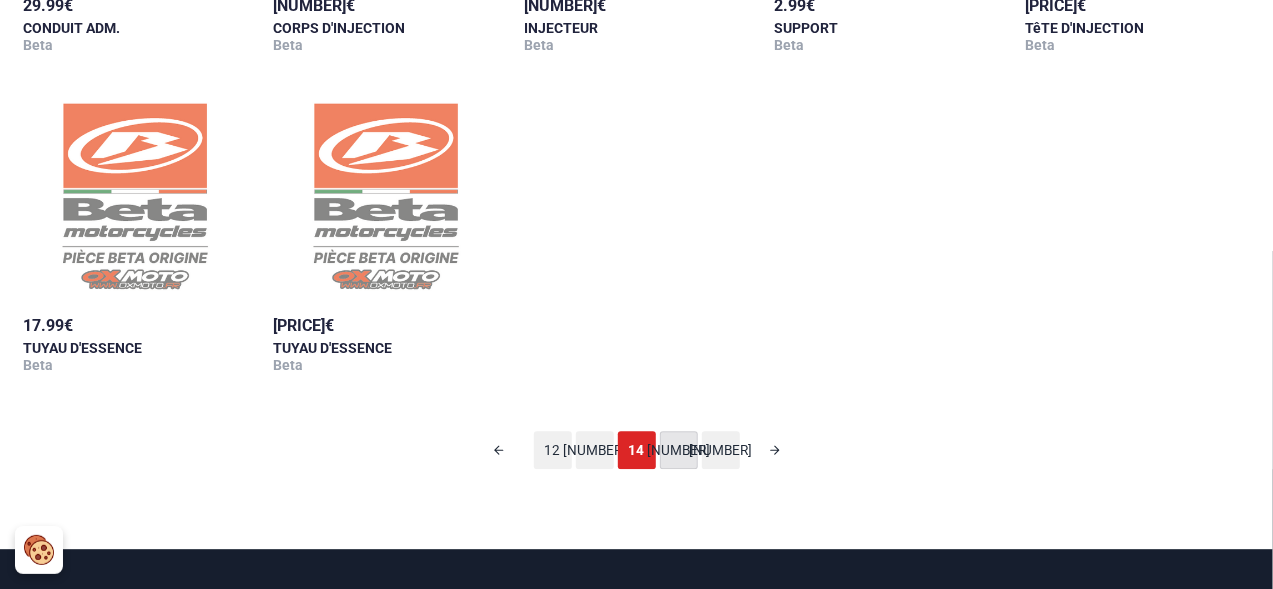 click on "[NUMBER]" at bounding box center [679, 450] 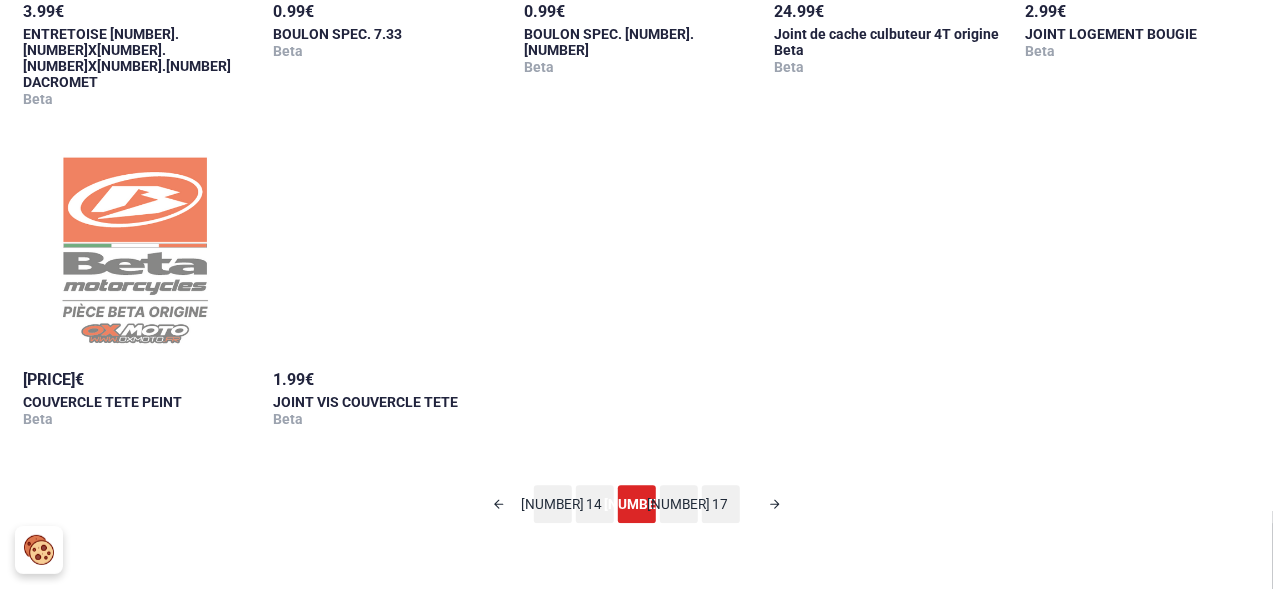 scroll, scrollTop: 2158, scrollLeft: 0, axis: vertical 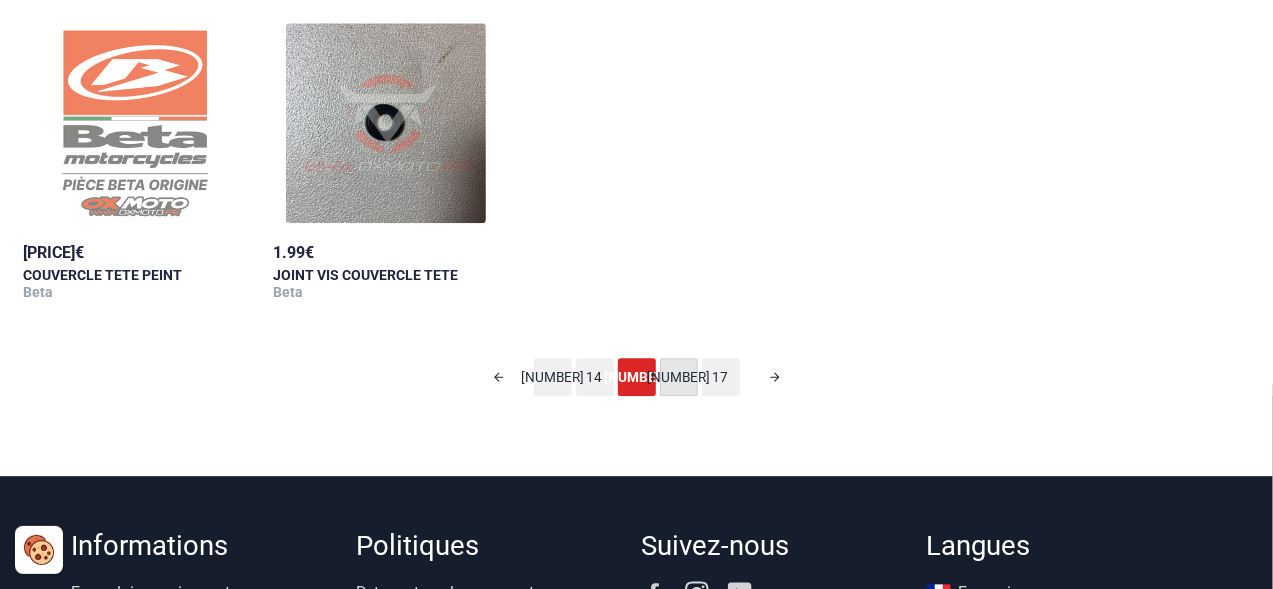 click on "[NUMBER]" at bounding box center (679, 377) 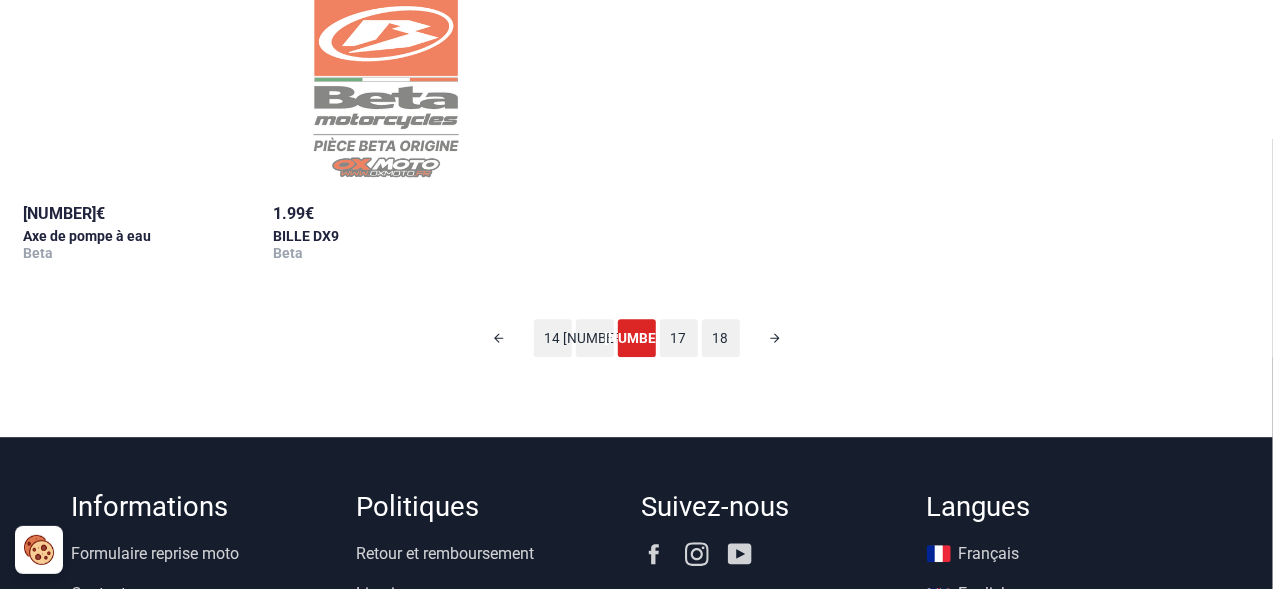 scroll, scrollTop: 2158, scrollLeft: 0, axis: vertical 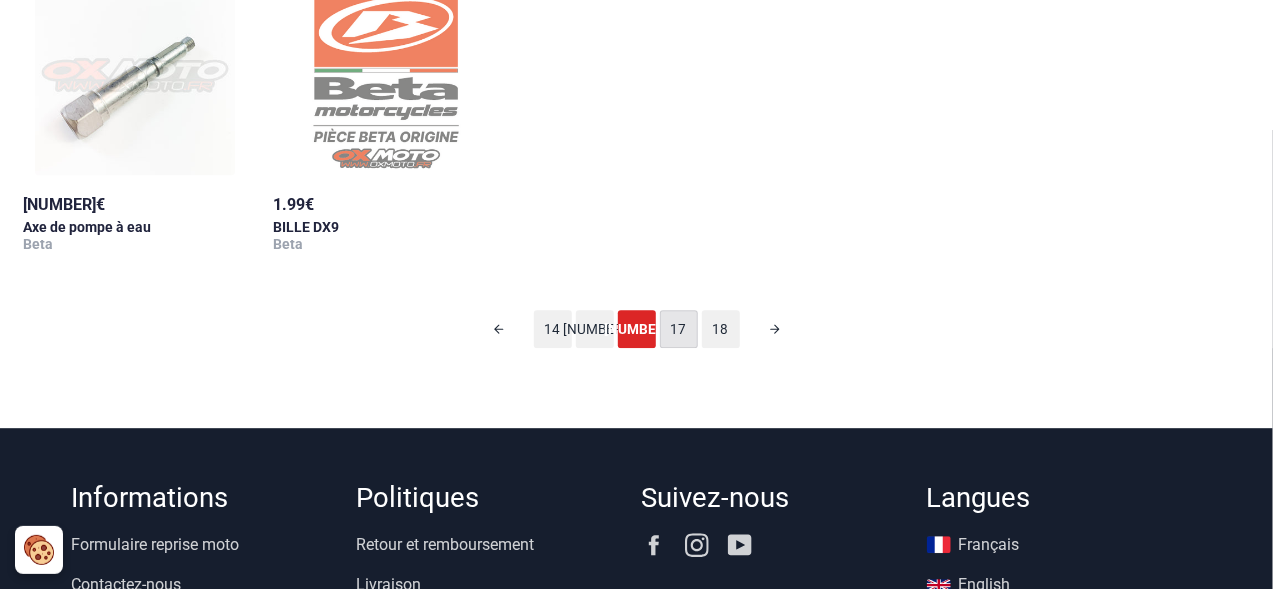 click on "17" at bounding box center (679, 329) 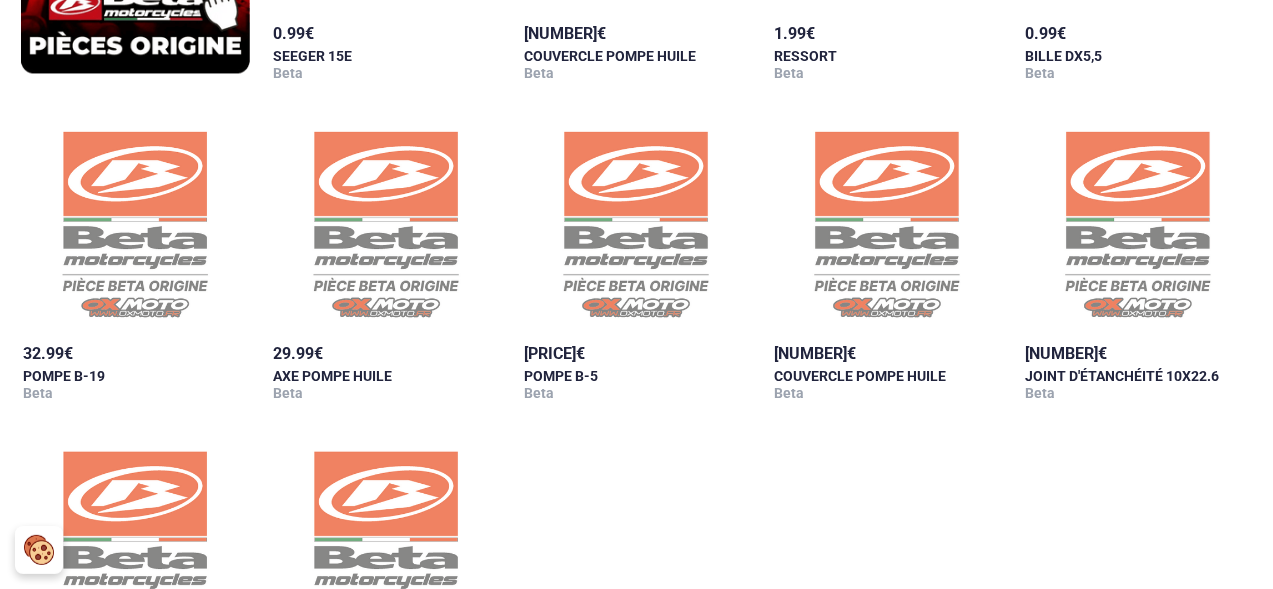 scroll, scrollTop: 2037, scrollLeft: 0, axis: vertical 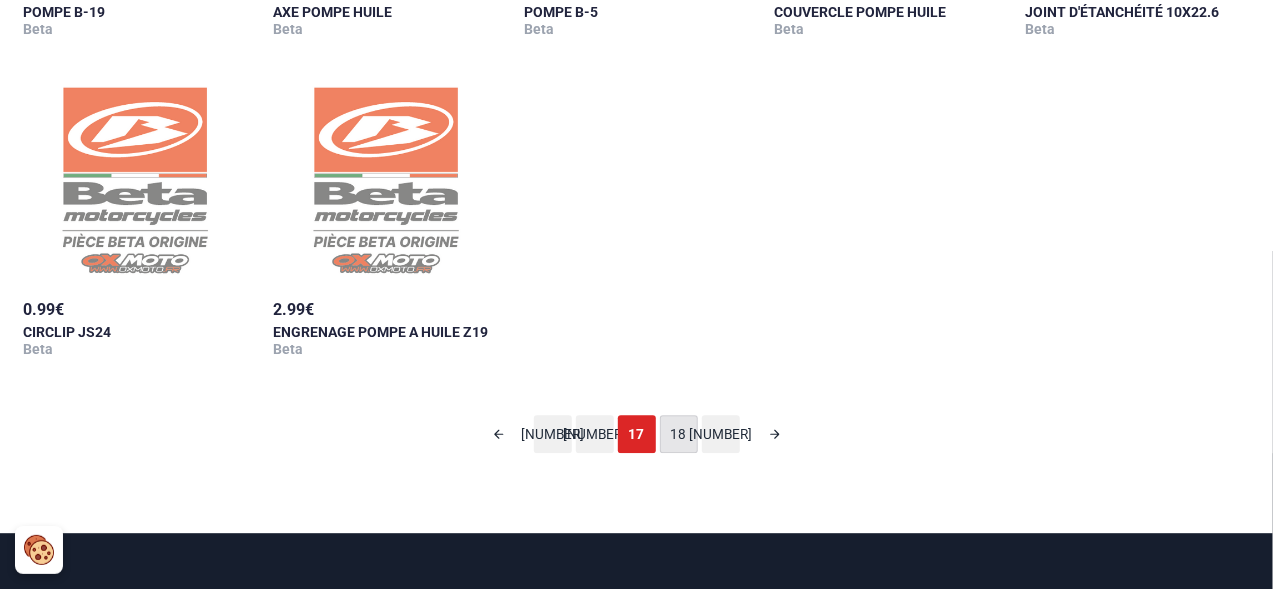 click on "18" at bounding box center (679, 434) 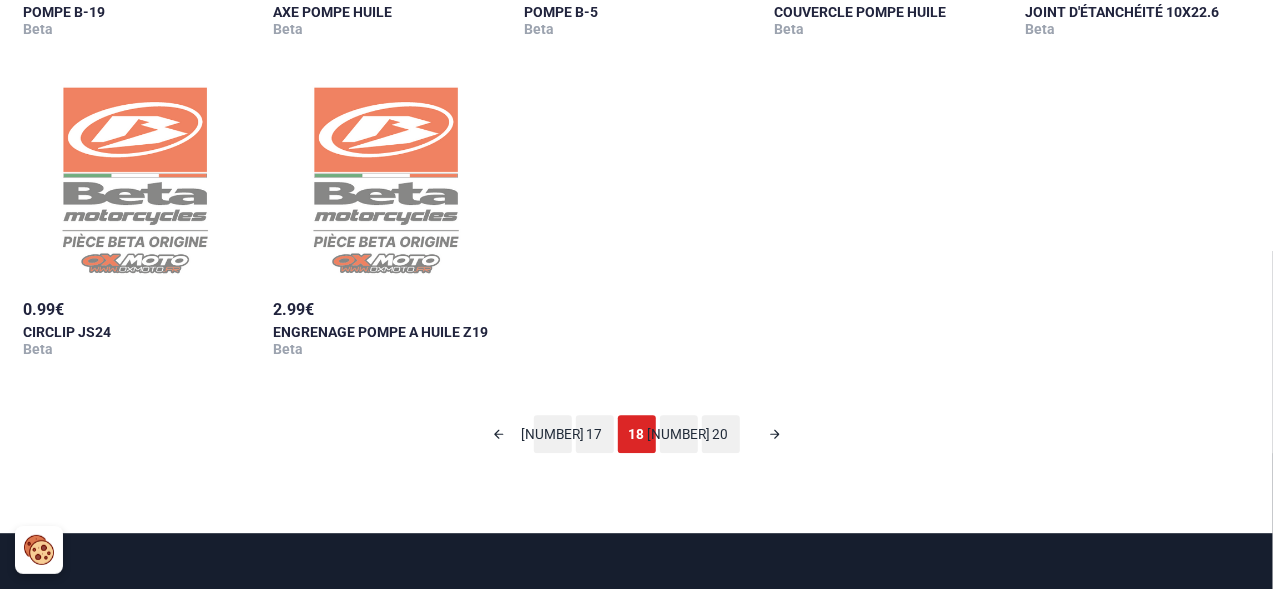 scroll, scrollTop: 97, scrollLeft: 0, axis: vertical 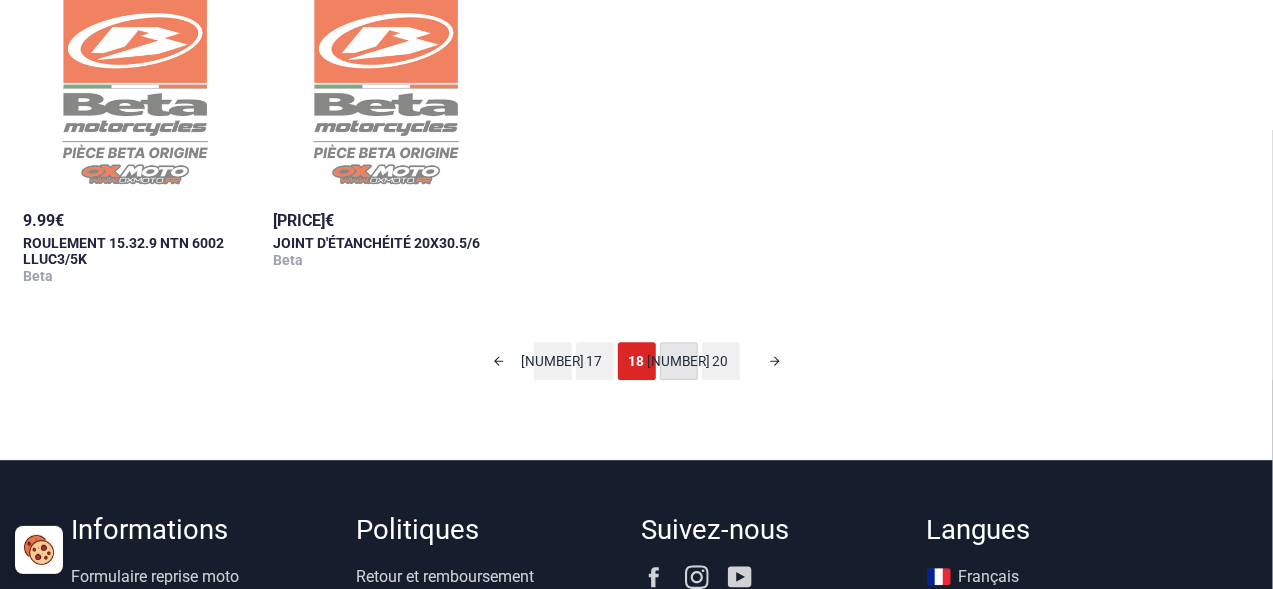 click on "[NUMBER]" at bounding box center [679, 361] 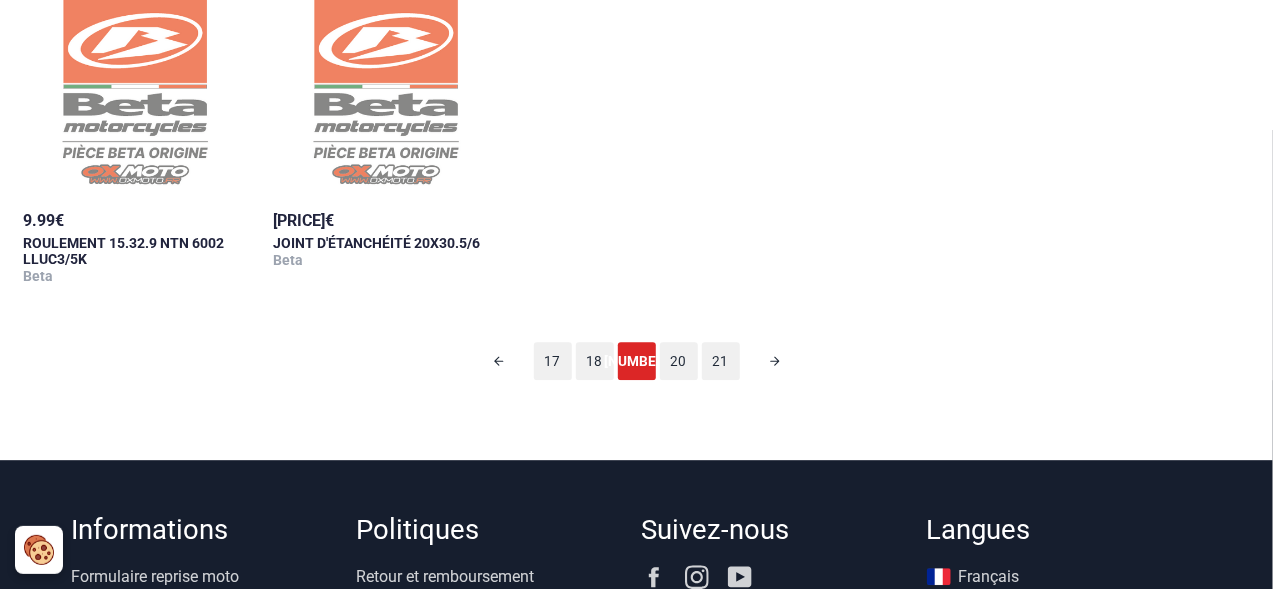 scroll, scrollTop: 97, scrollLeft: 0, axis: vertical 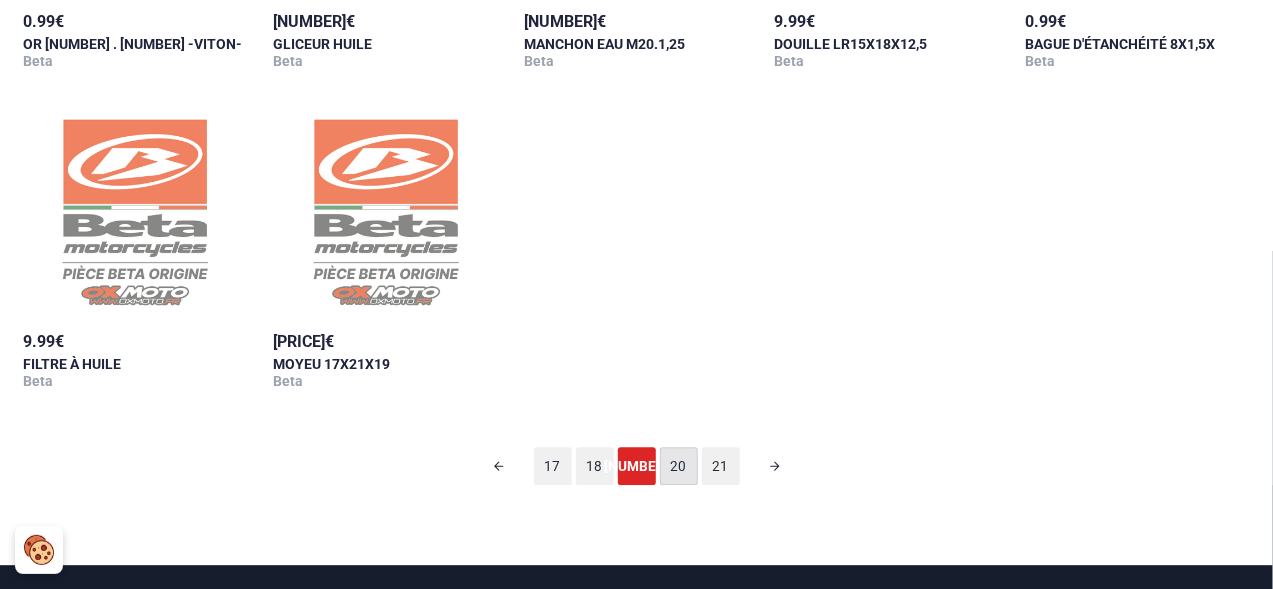 click on "20" at bounding box center [679, 466] 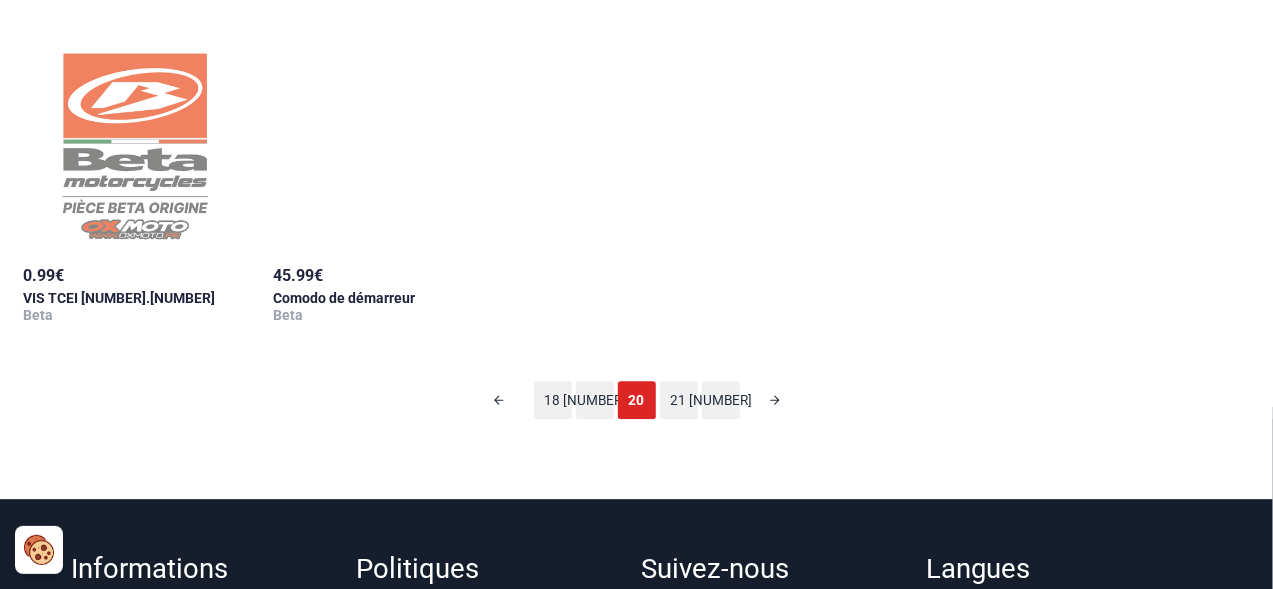 scroll, scrollTop: 2158, scrollLeft: 0, axis: vertical 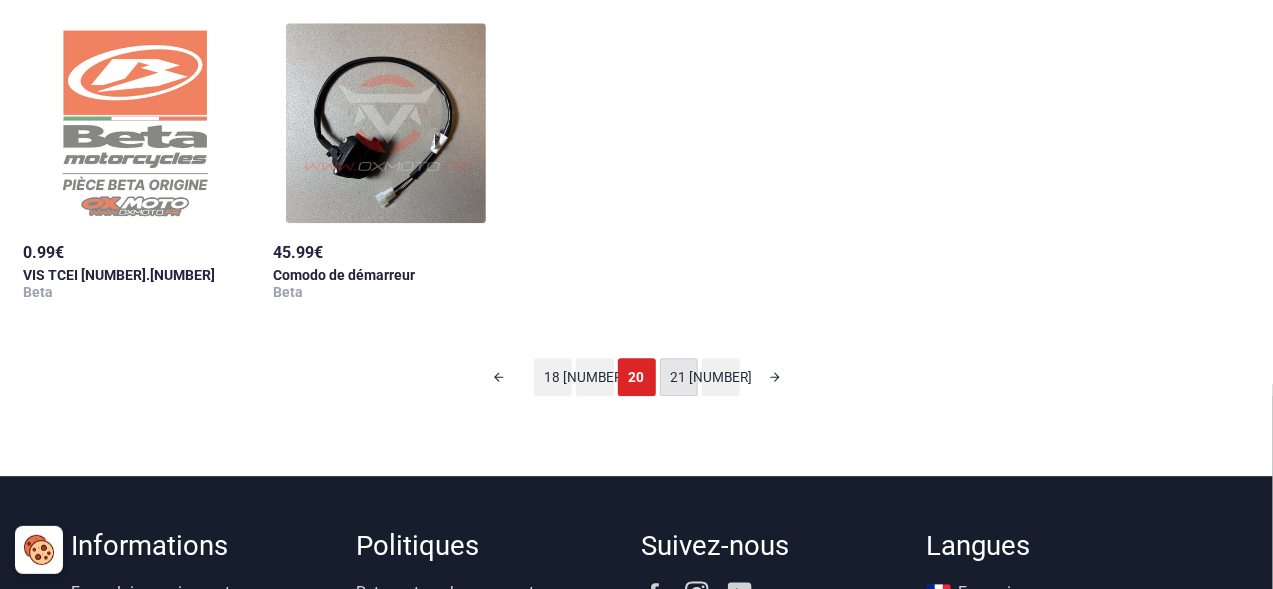 click on "21" at bounding box center (679, 377) 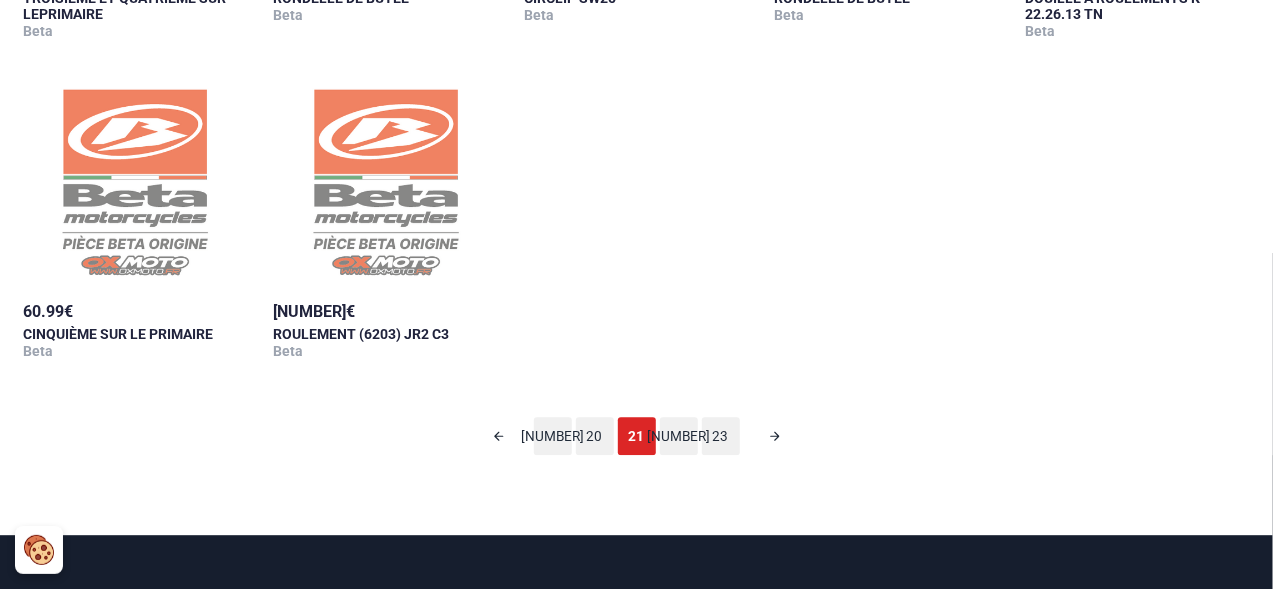 scroll, scrollTop: 2037, scrollLeft: 0, axis: vertical 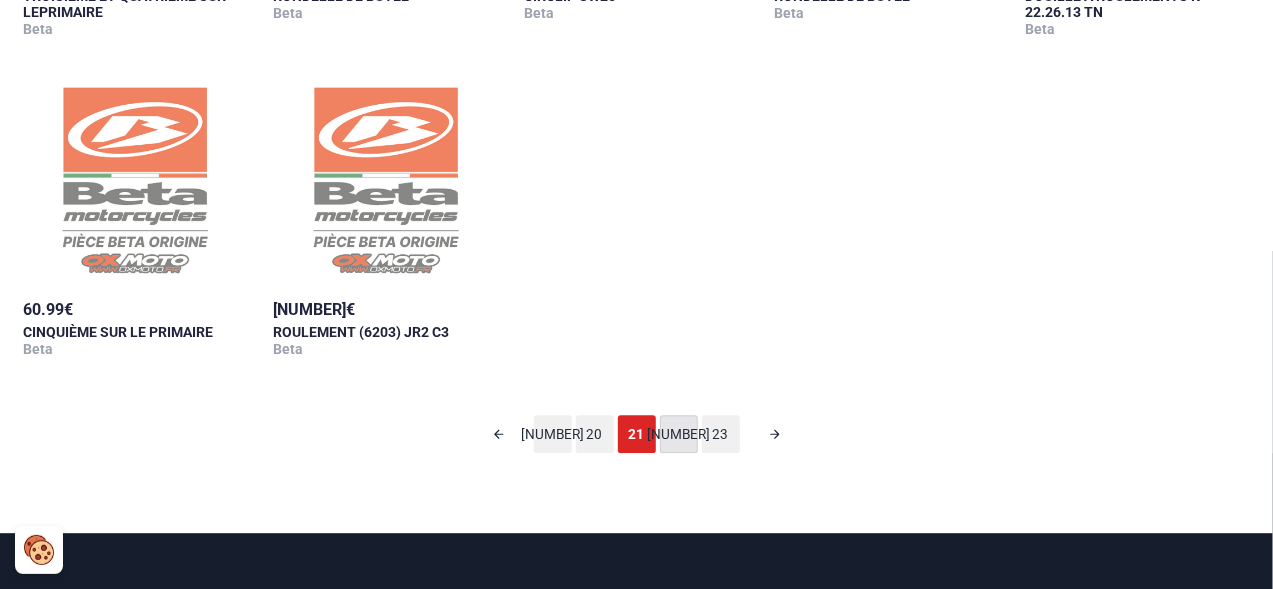 click on "[NUMBER]" at bounding box center (679, 434) 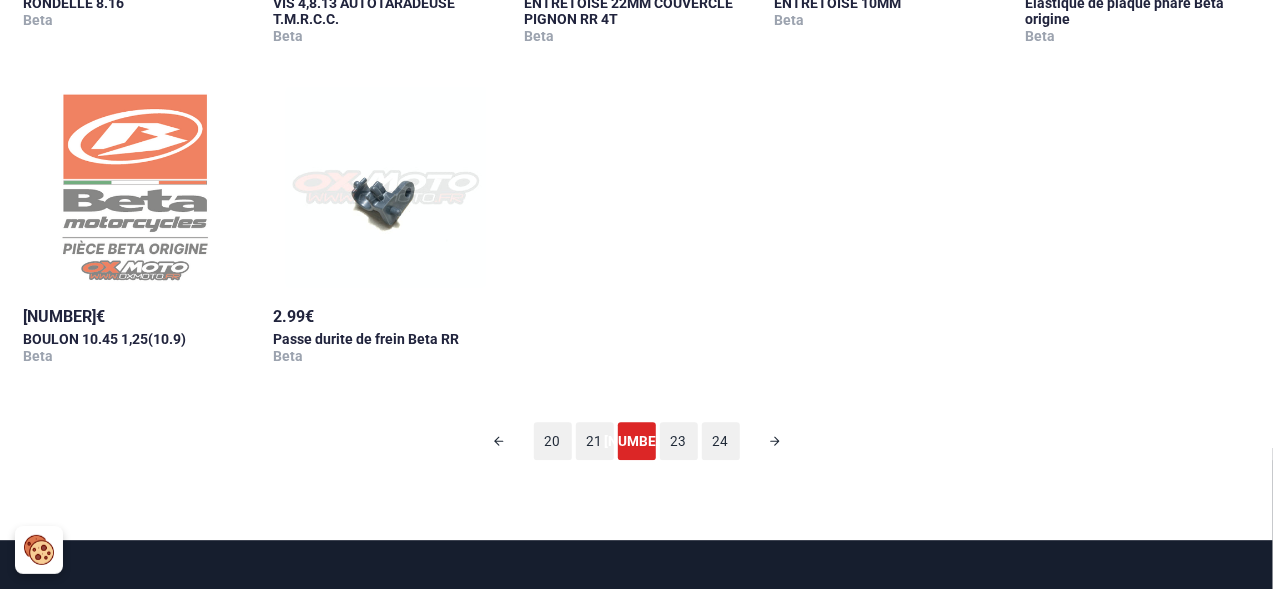 scroll, scrollTop: 2158, scrollLeft: 0, axis: vertical 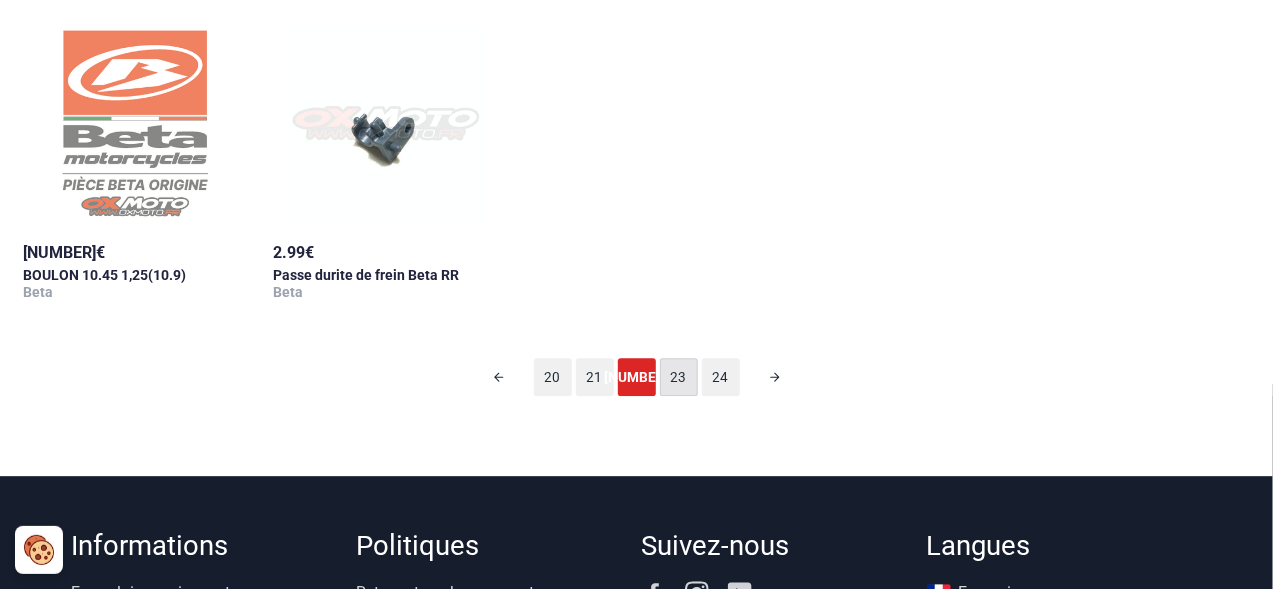 click on "23" at bounding box center (679, 377) 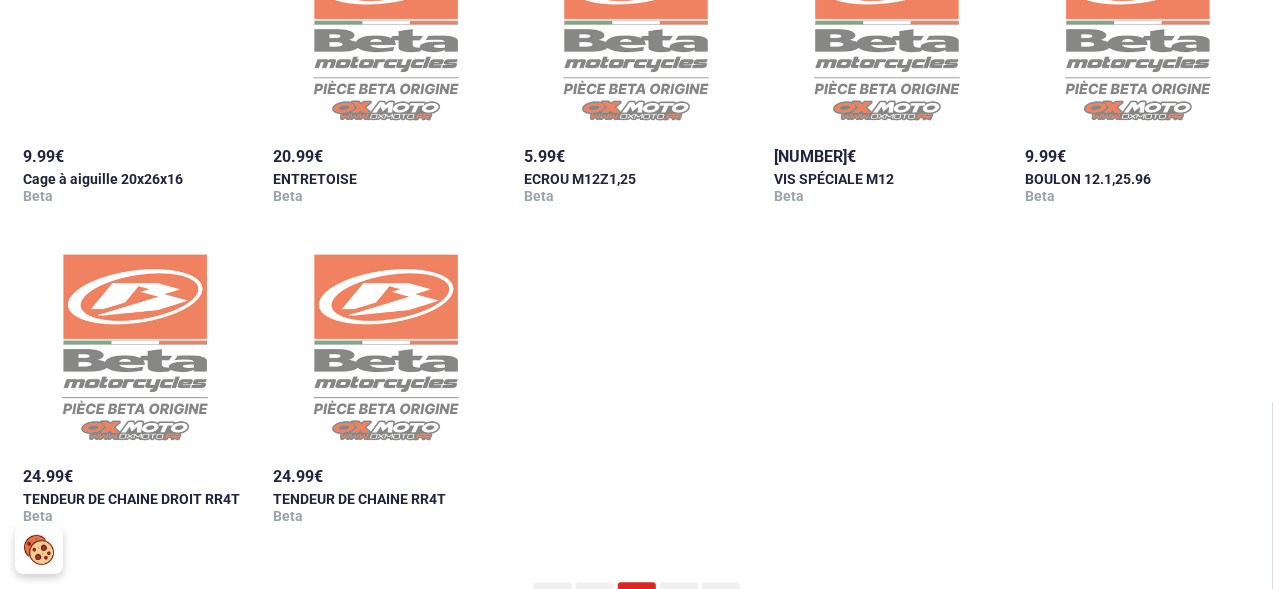 scroll, scrollTop: 1915, scrollLeft: 0, axis: vertical 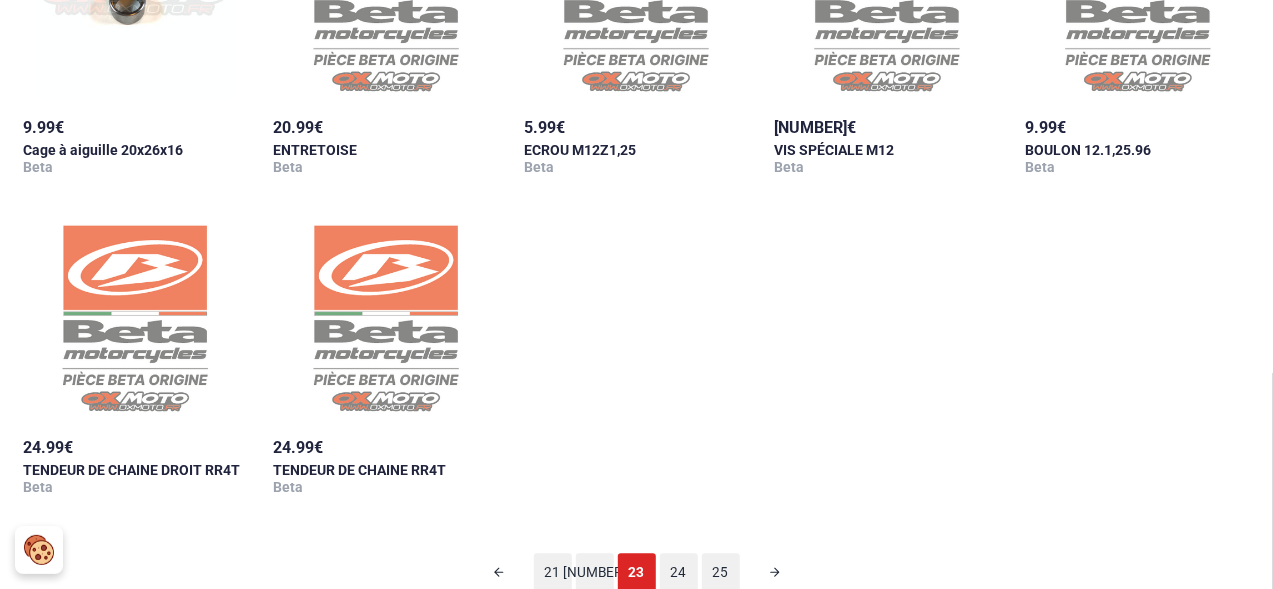 click on "24" at bounding box center (679, 572) 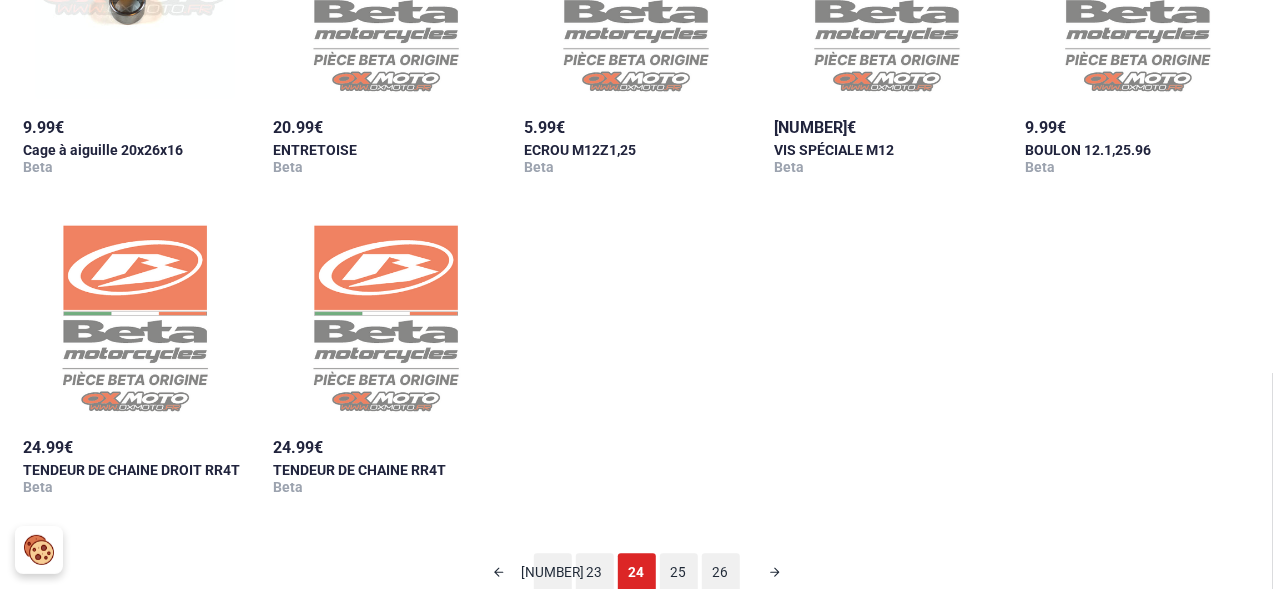 scroll, scrollTop: 97, scrollLeft: 0, axis: vertical 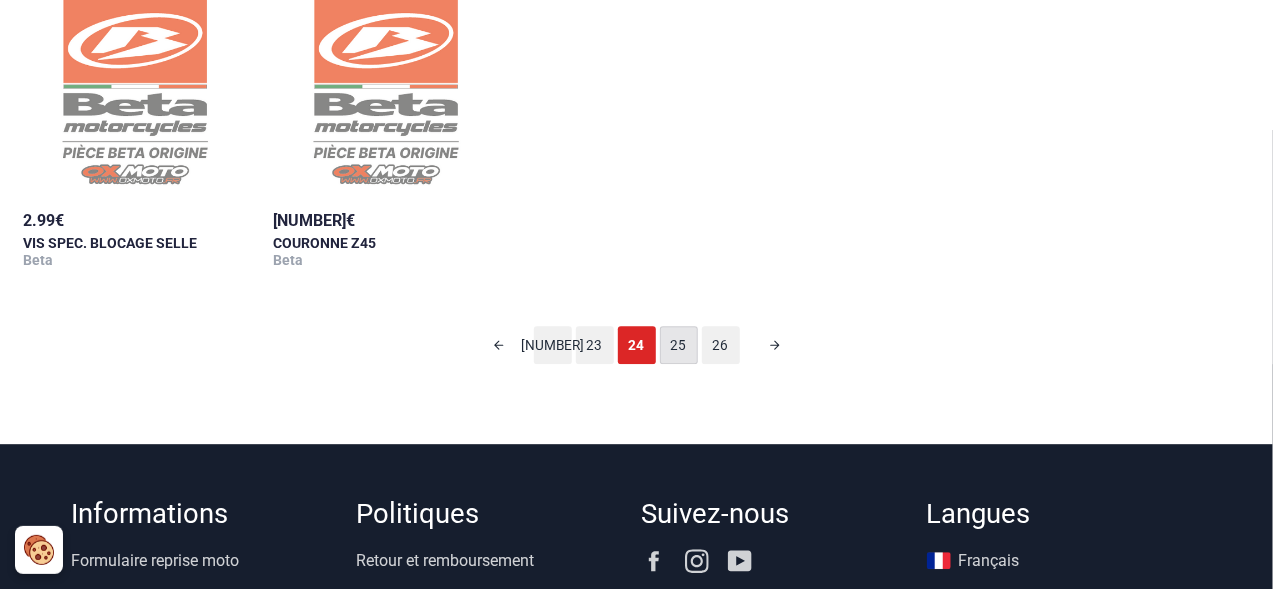 click on "25" at bounding box center (679, 345) 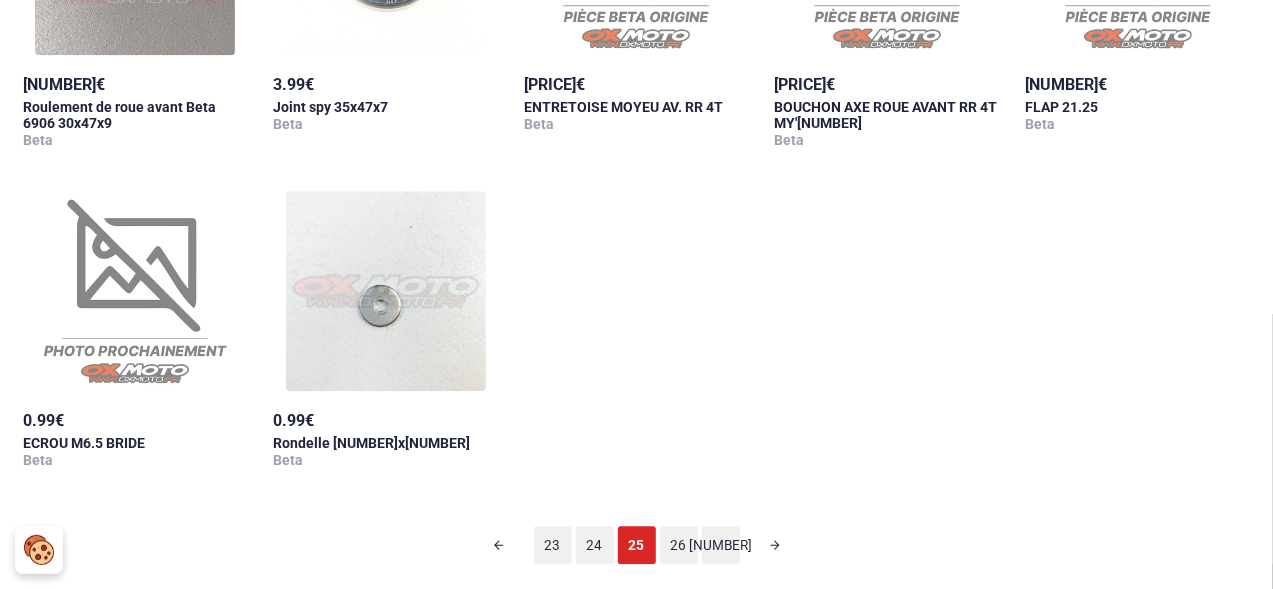 scroll, scrollTop: 2037, scrollLeft: 0, axis: vertical 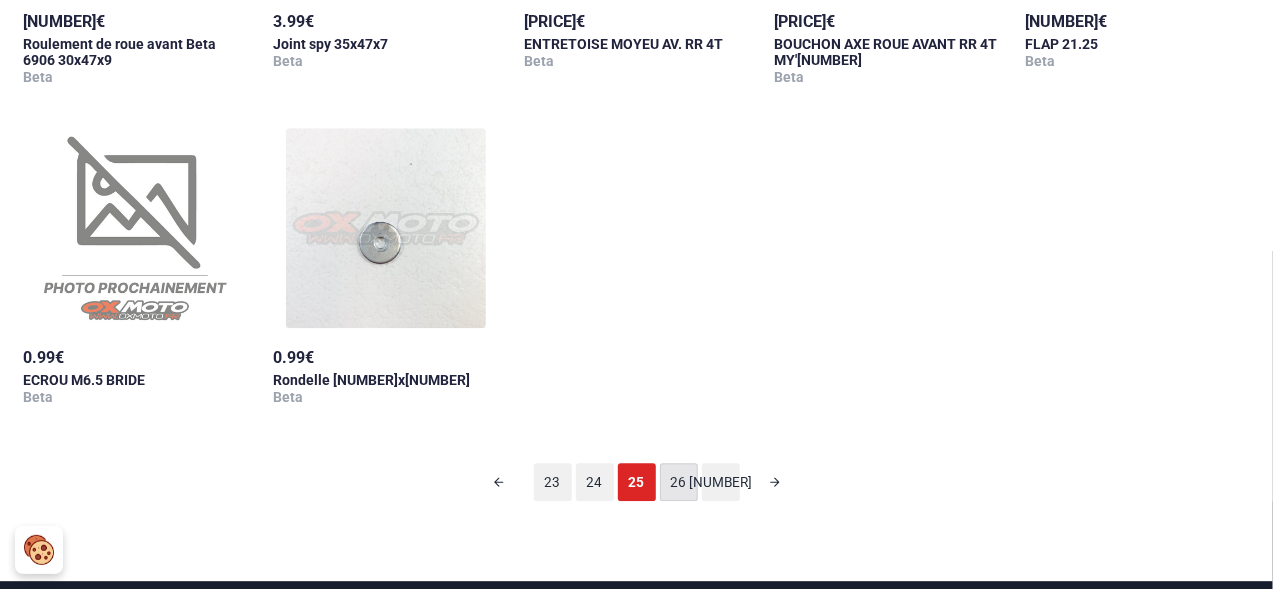 click on "26" at bounding box center (679, 482) 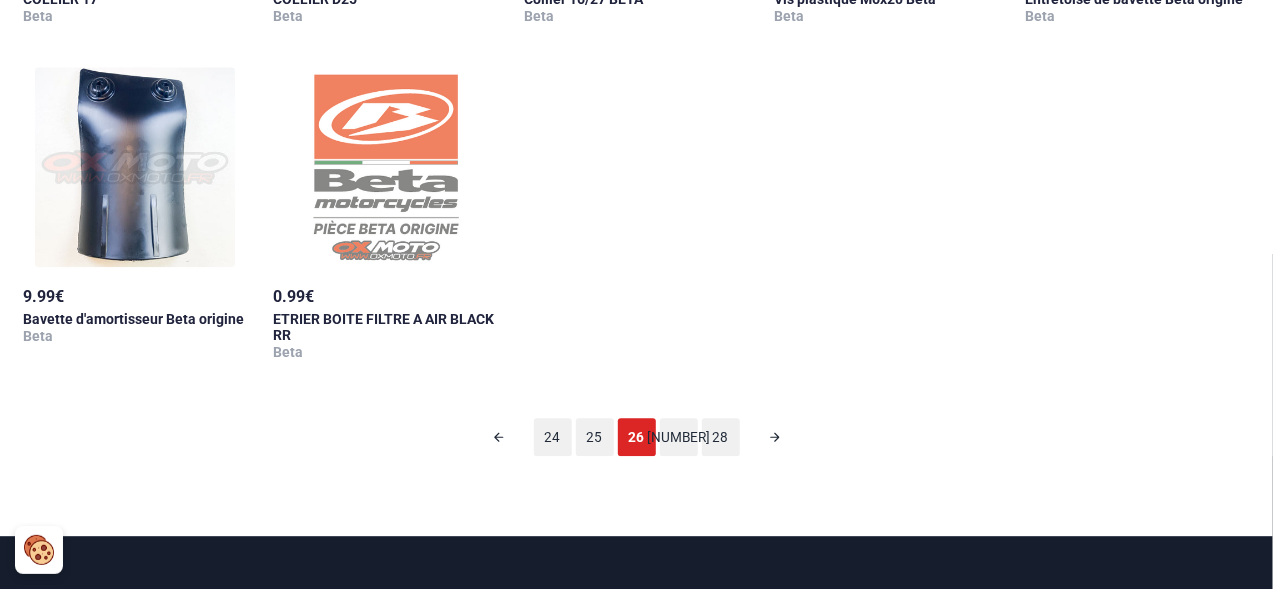 scroll, scrollTop: 2037, scrollLeft: 0, axis: vertical 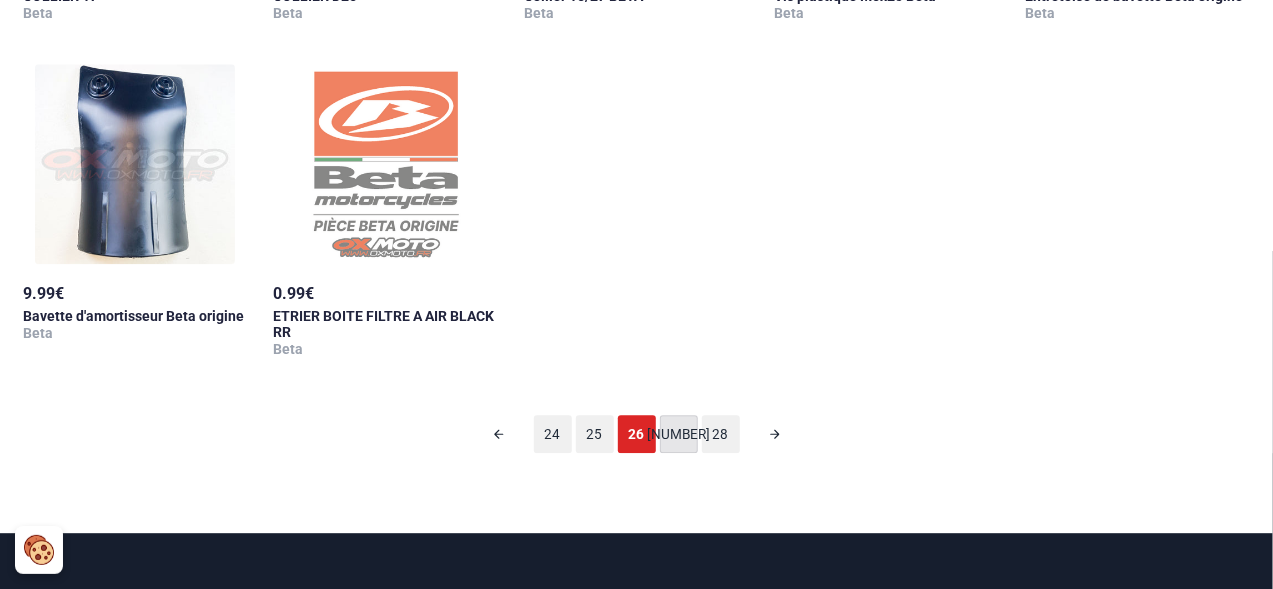 click on "[NUMBER]" at bounding box center (679, 434) 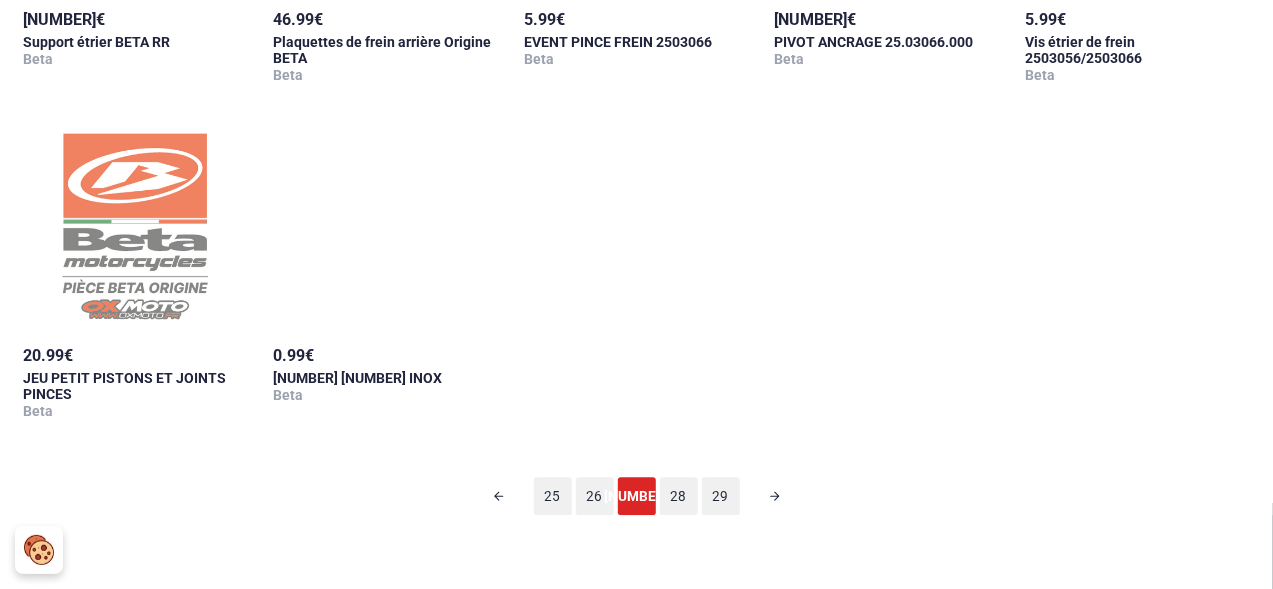 scroll, scrollTop: 2158, scrollLeft: 0, axis: vertical 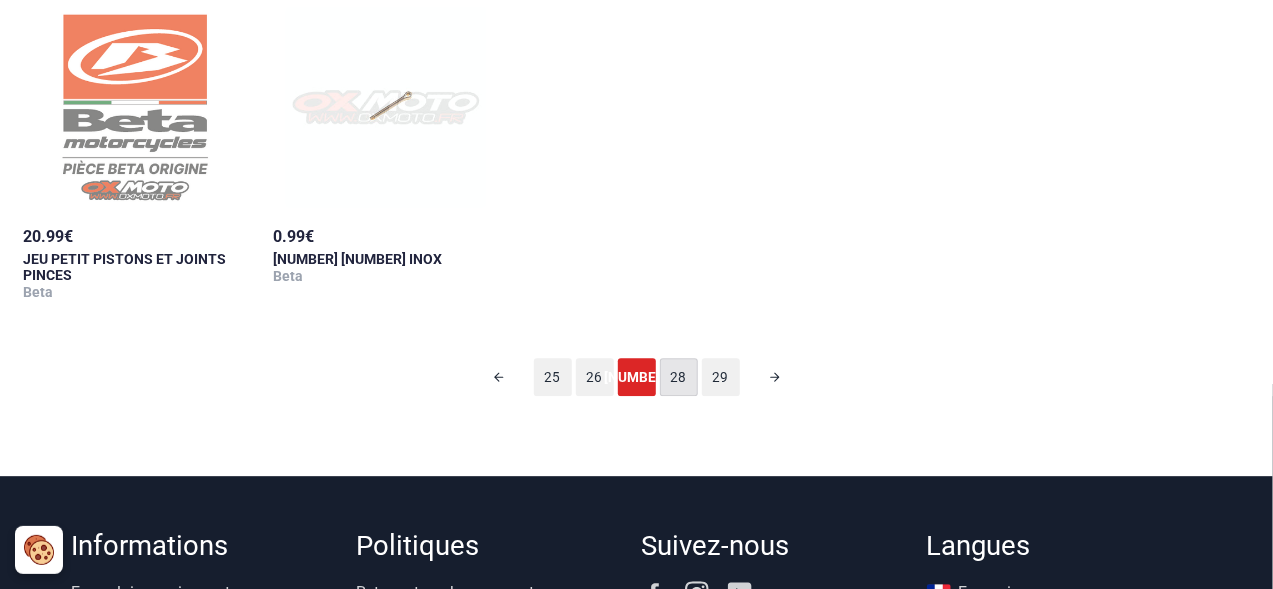 click on "28" at bounding box center [679, 377] 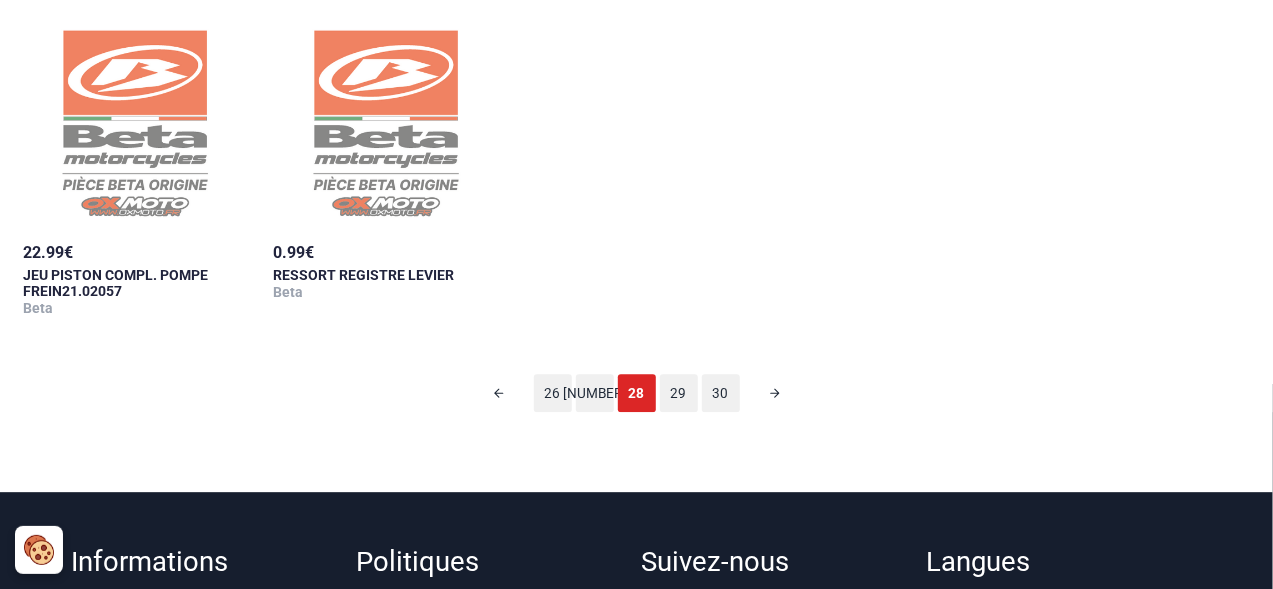 scroll, scrollTop: 97, scrollLeft: 0, axis: vertical 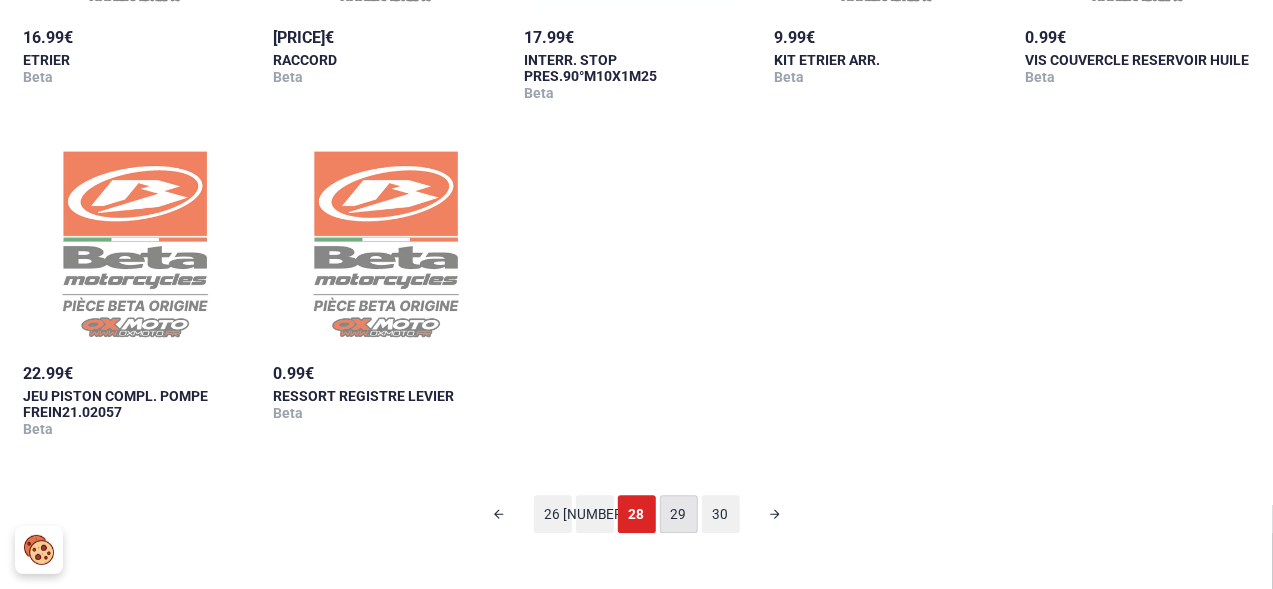 click on "29" at bounding box center (679, 514) 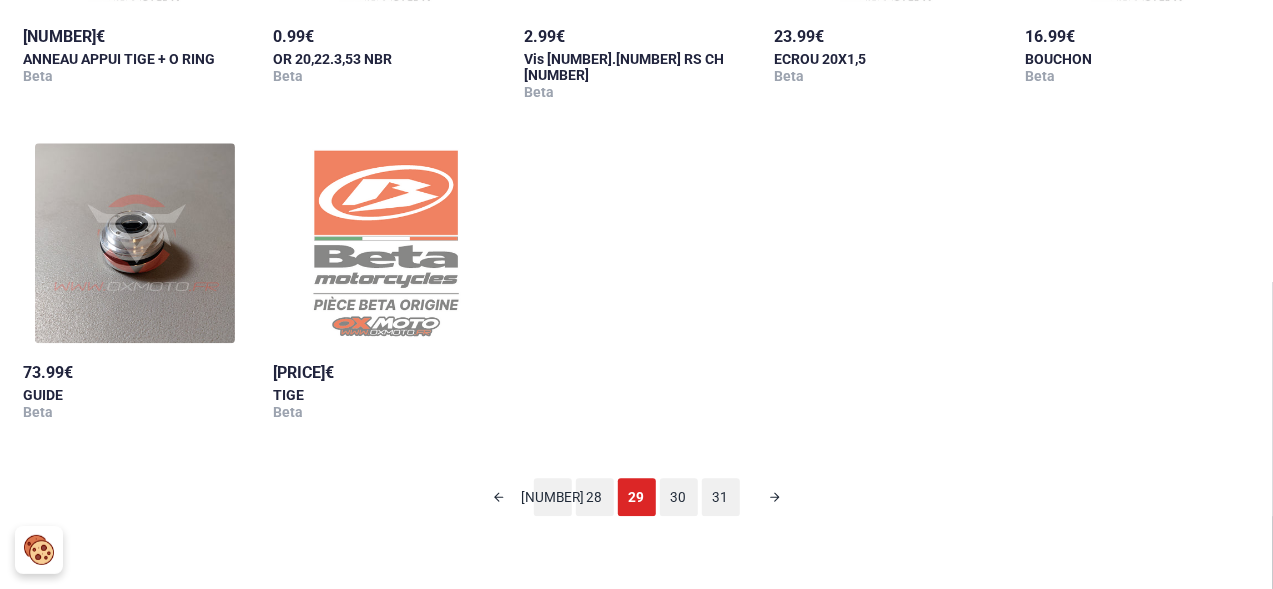 scroll, scrollTop: 2037, scrollLeft: 0, axis: vertical 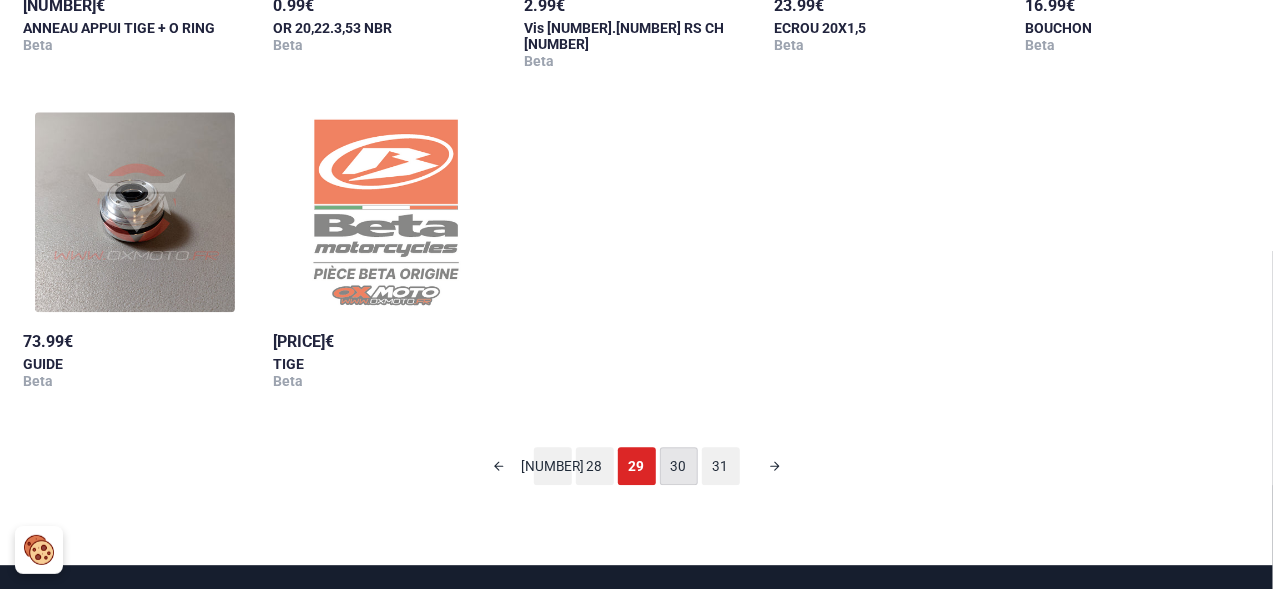 click on "30" at bounding box center (679, 466) 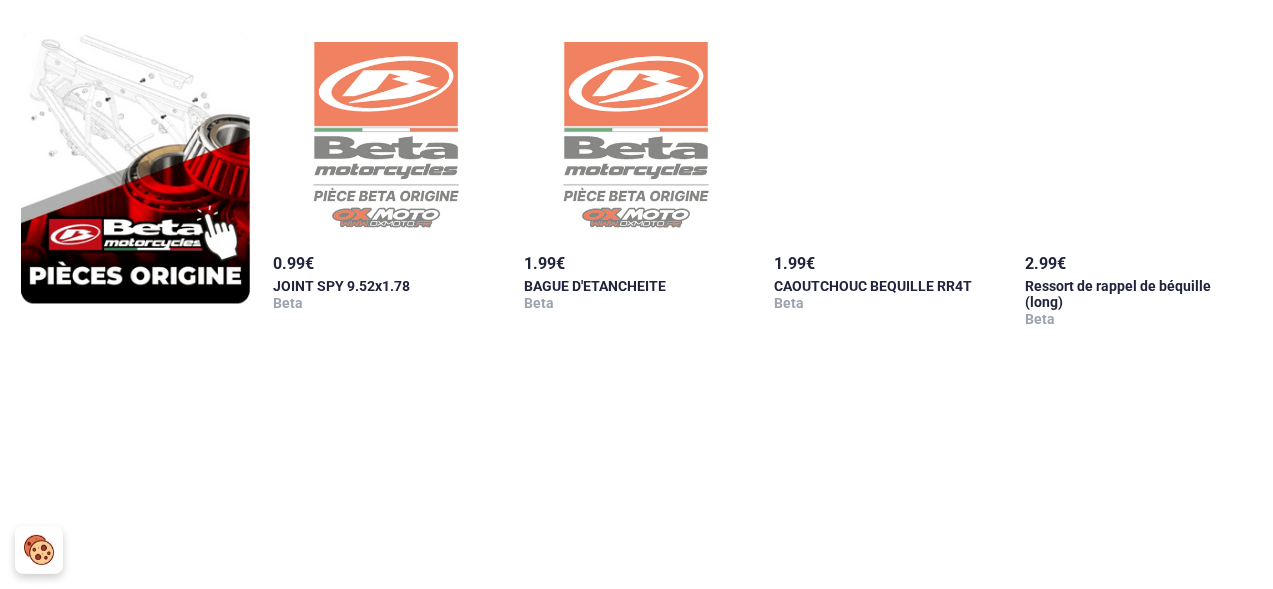 scroll, scrollTop: 1552, scrollLeft: 0, axis: vertical 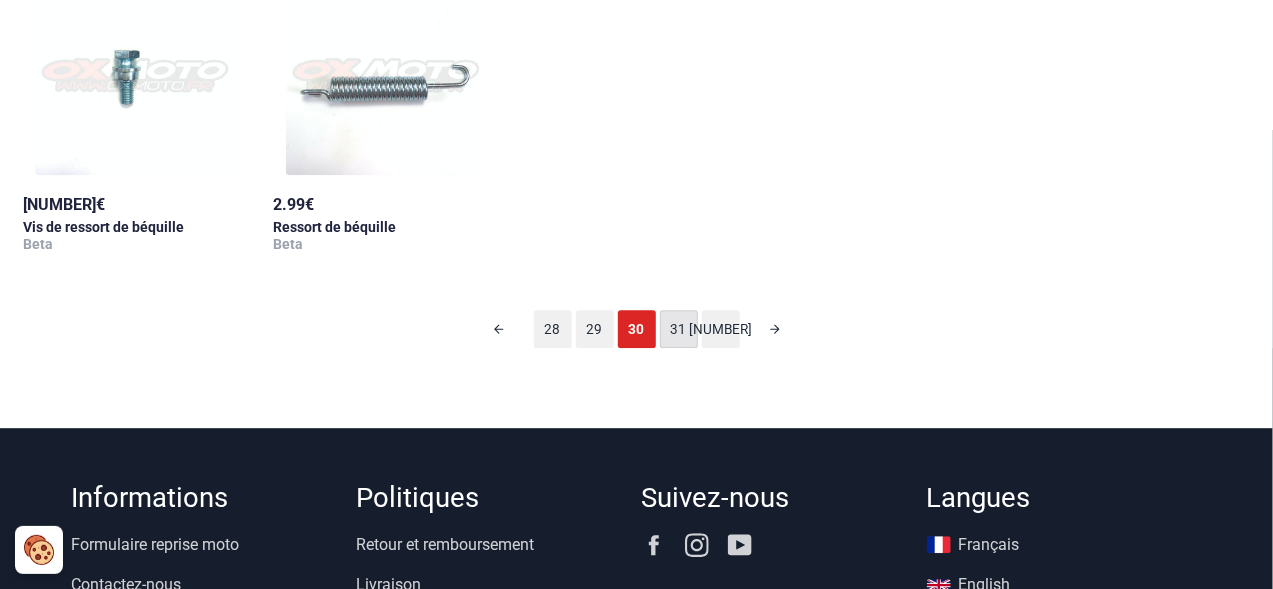 click on "31" at bounding box center [679, 329] 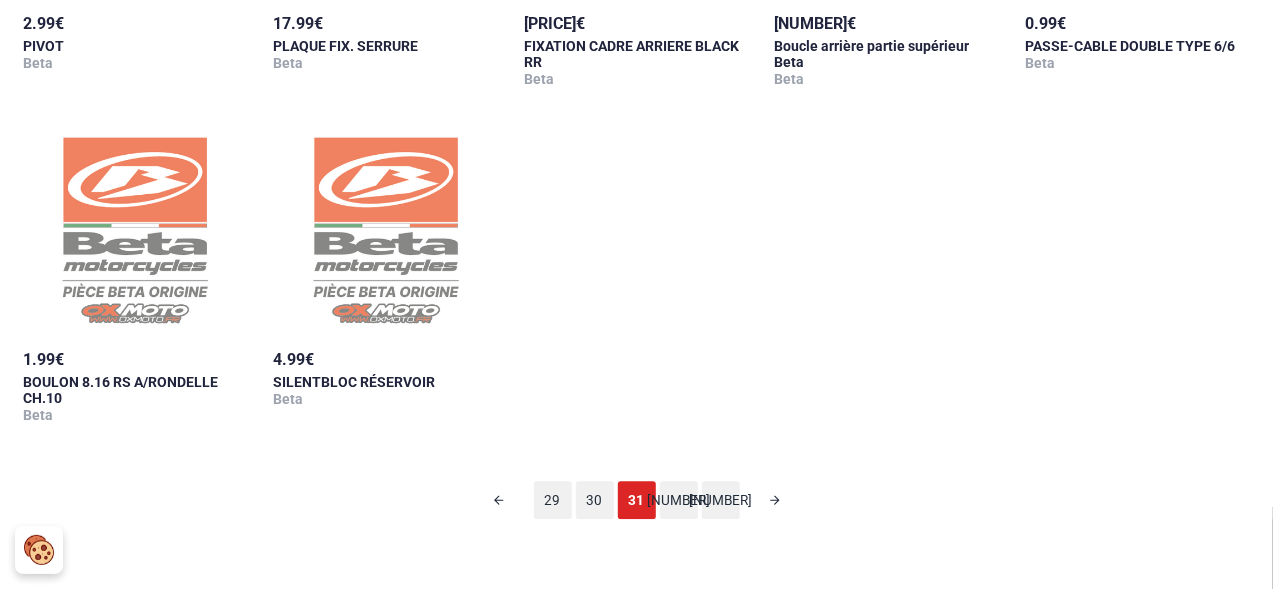 scroll, scrollTop: 2037, scrollLeft: 0, axis: vertical 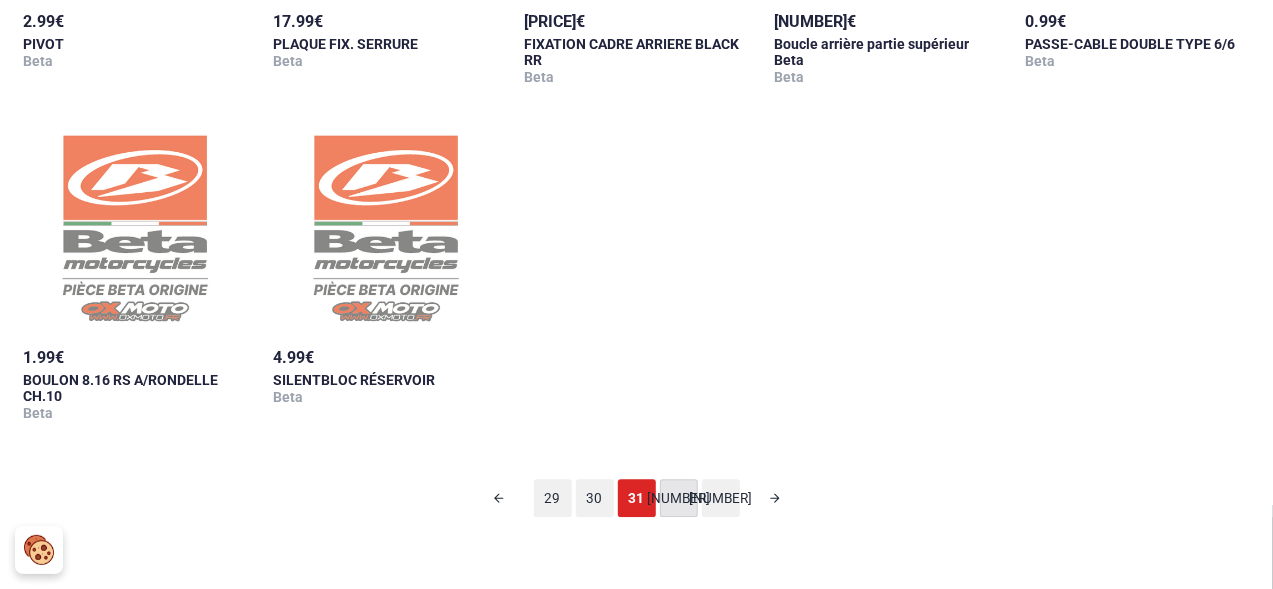 click on "[NUMBER]" at bounding box center [679, 498] 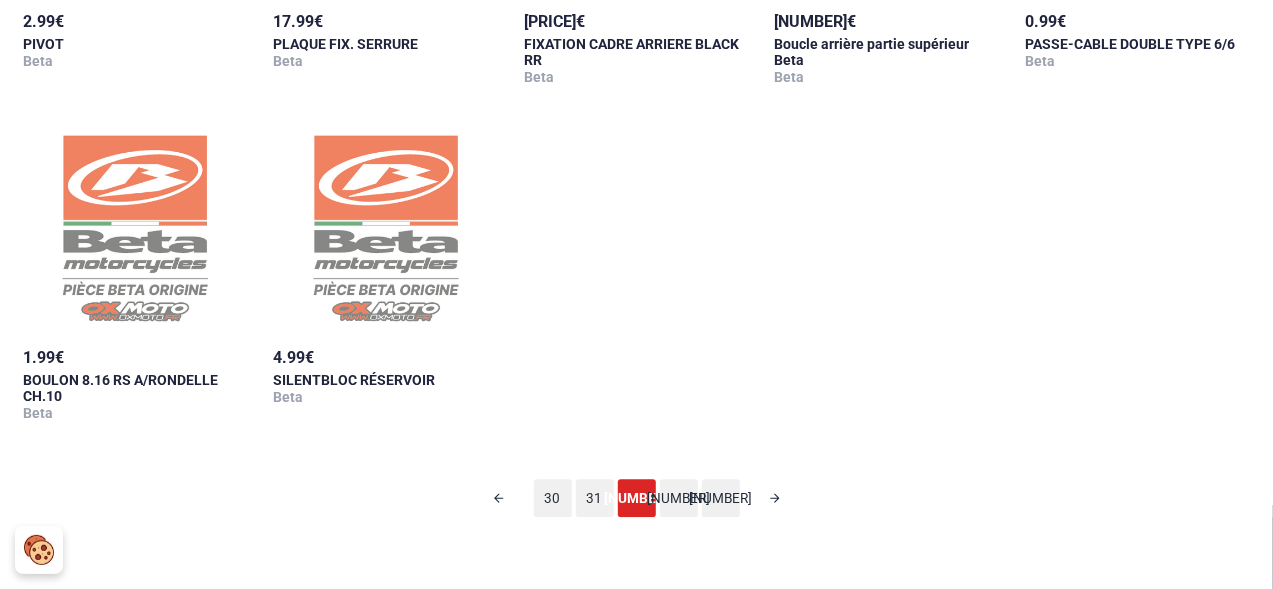 scroll, scrollTop: 97, scrollLeft: 0, axis: vertical 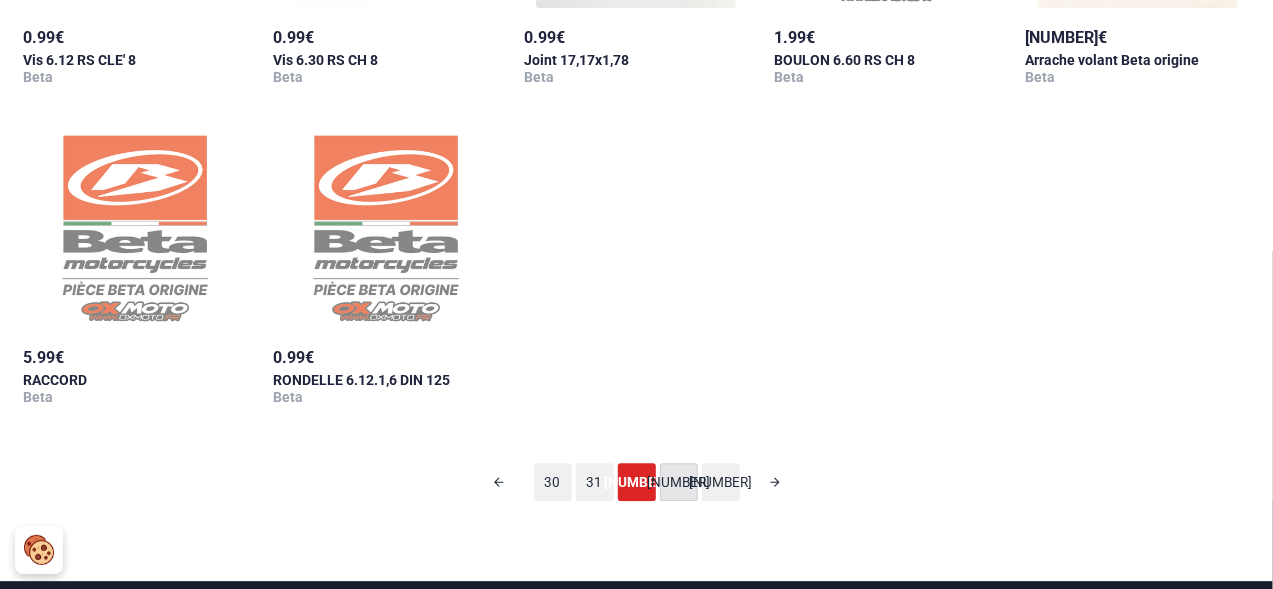 click on "[NUMBER]" at bounding box center [679, 482] 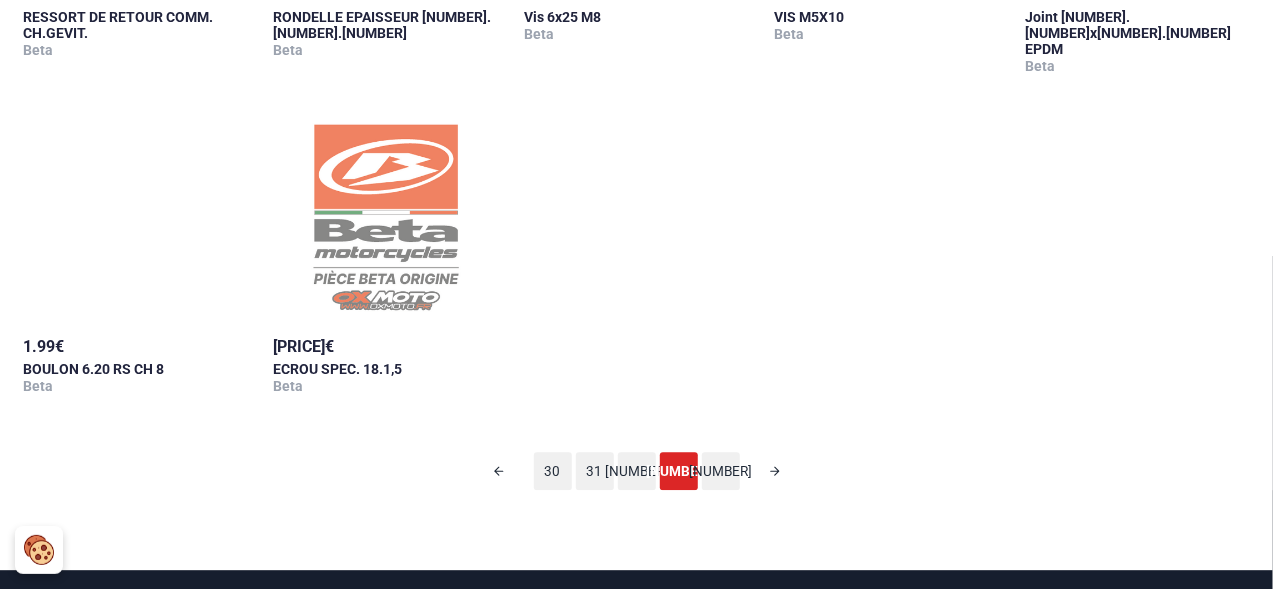 scroll, scrollTop: 2037, scrollLeft: 0, axis: vertical 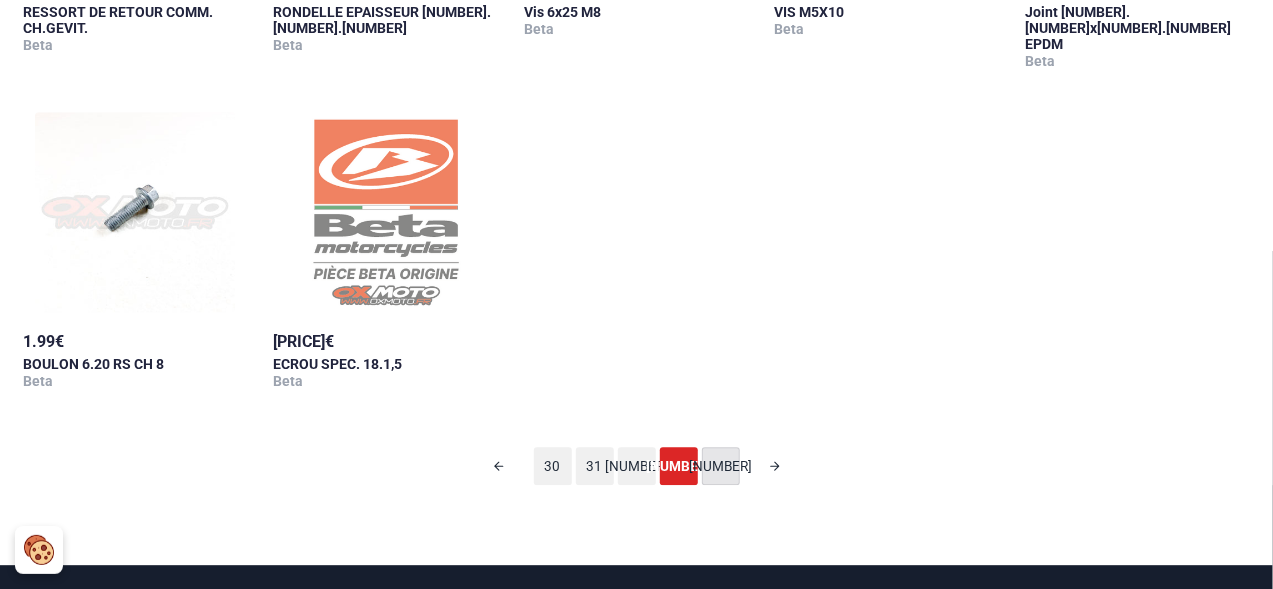 click on "[NUMBER]" at bounding box center [721, 466] 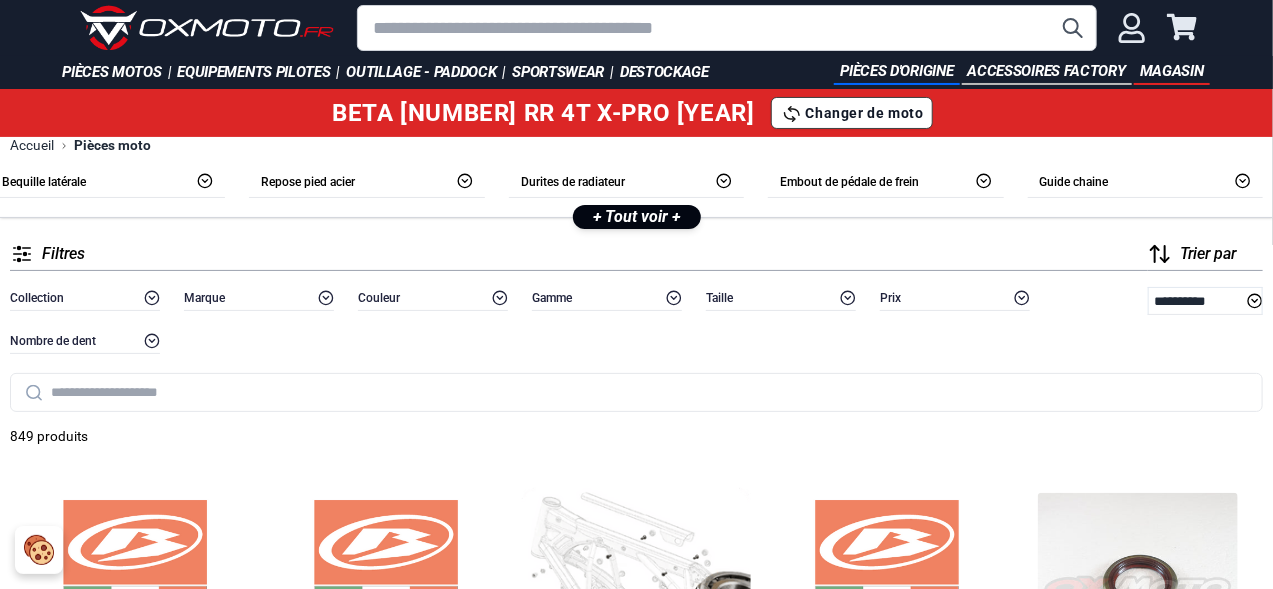 scroll, scrollTop: 0, scrollLeft: 0, axis: both 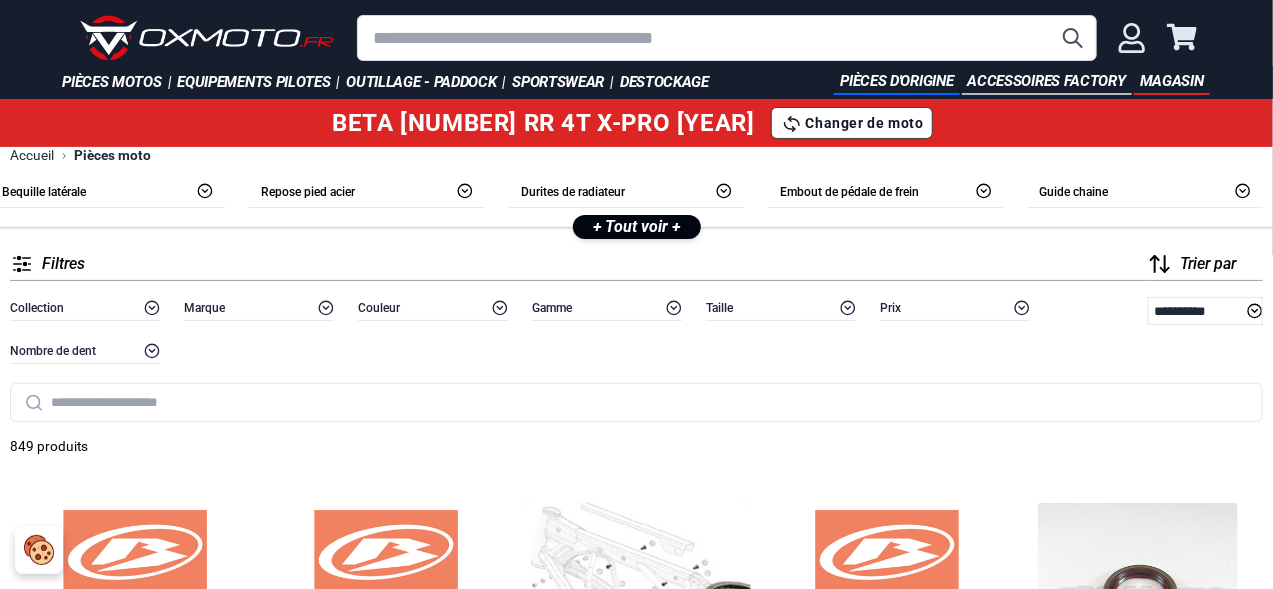 click at bounding box center [727, 38] 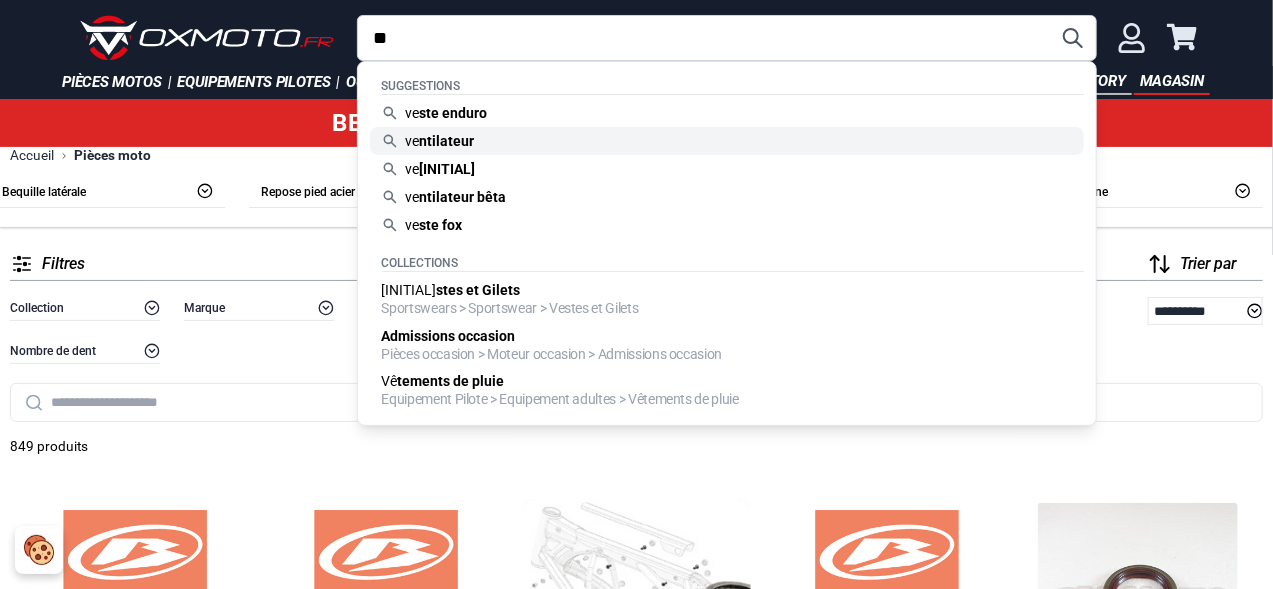 click on "ve ntilateur" at bounding box center [727, 141] 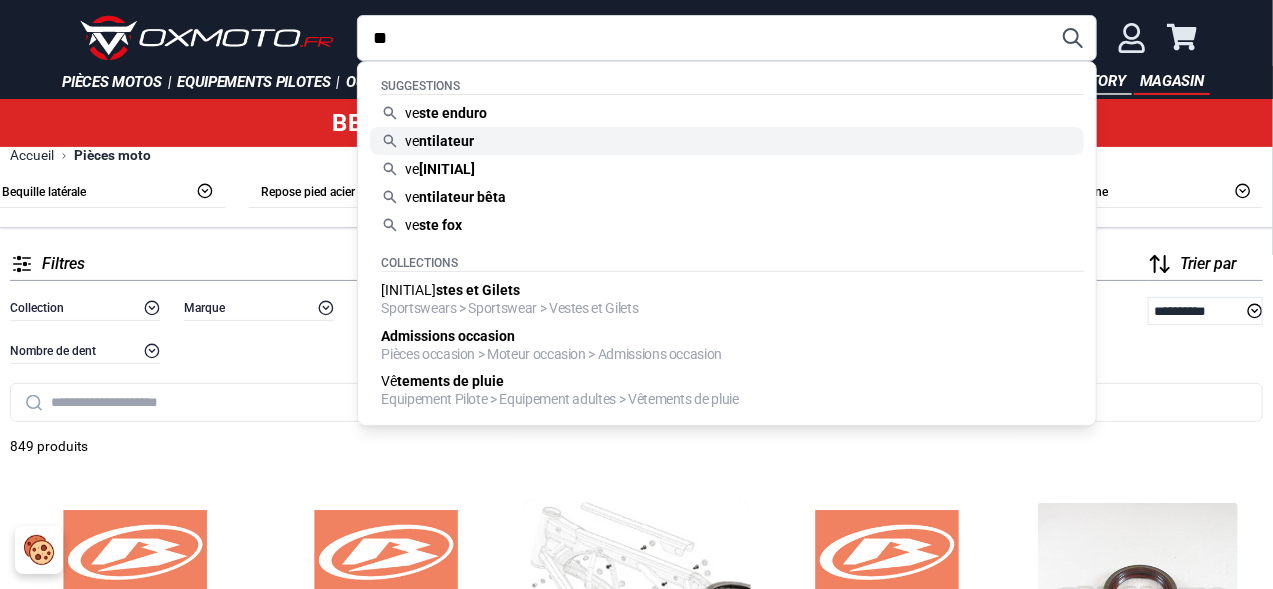 type on "**********" 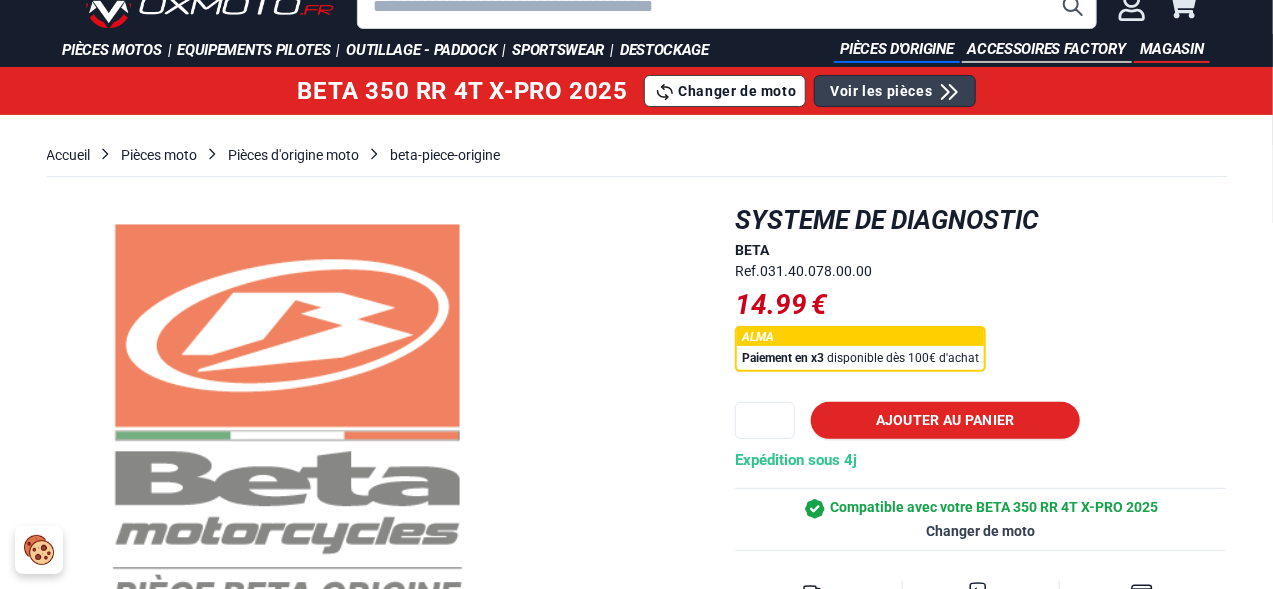 scroll, scrollTop: 0, scrollLeft: 0, axis: both 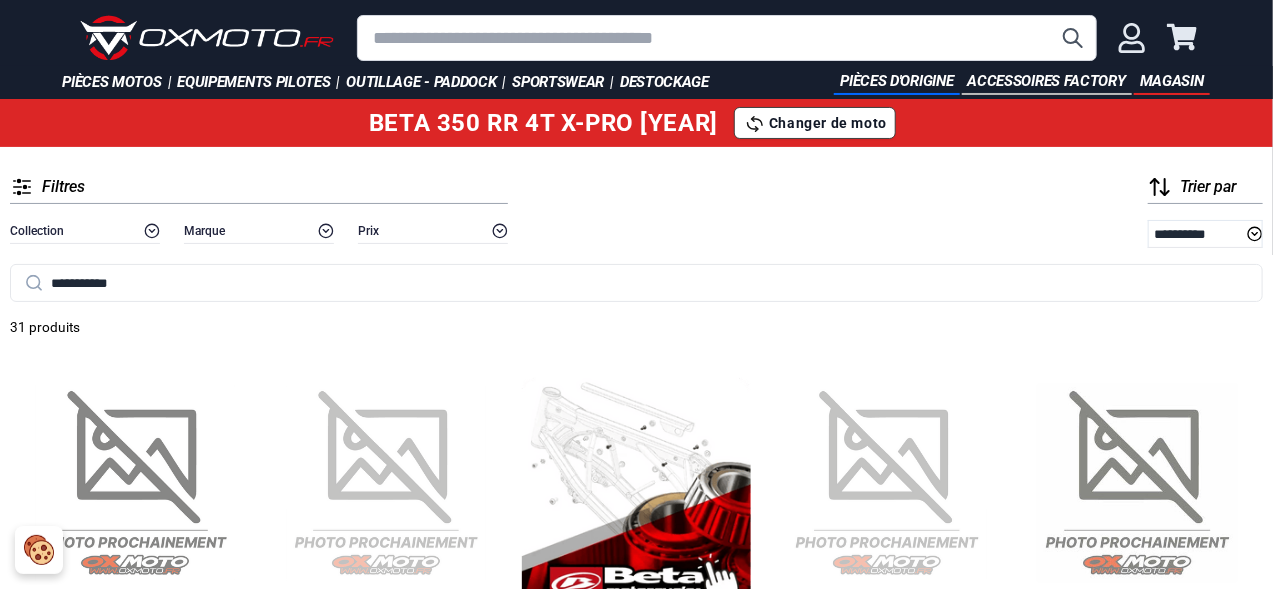 click at bounding box center (727, 38) 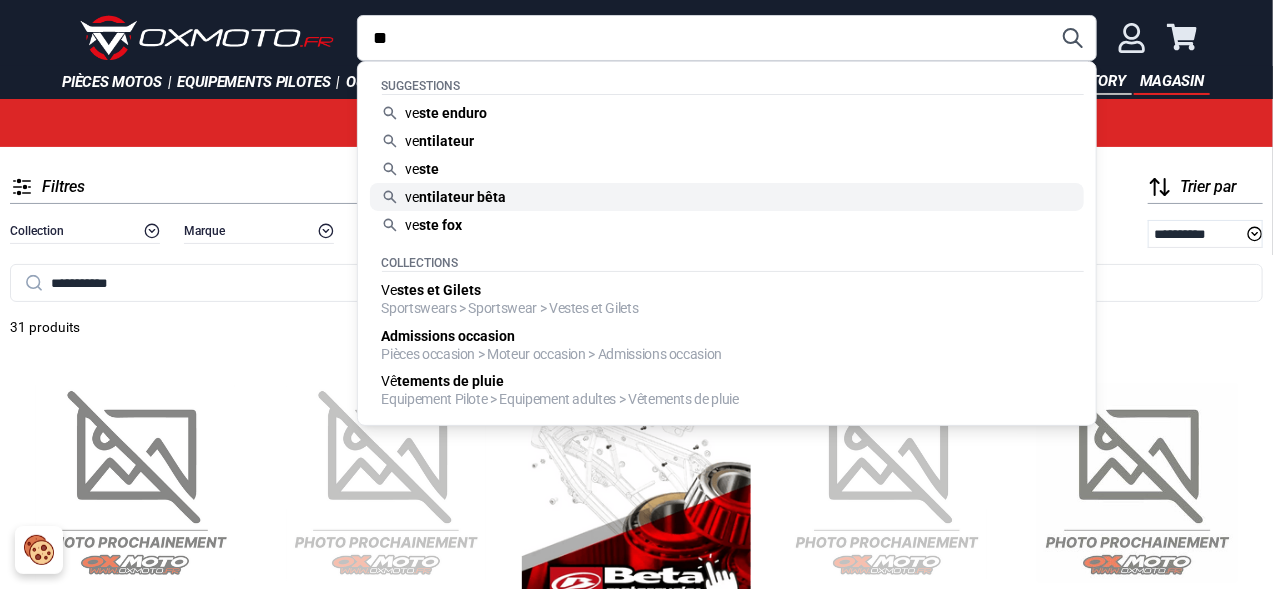 click on "ntilateur bêta" at bounding box center [463, 197] 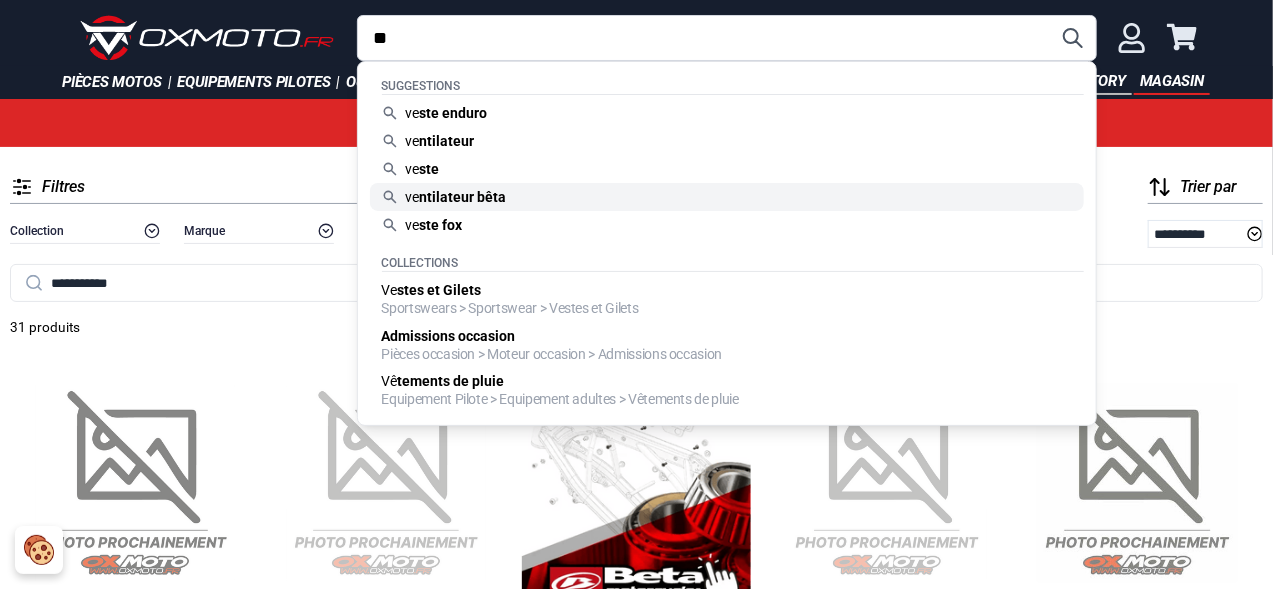 type on "**********" 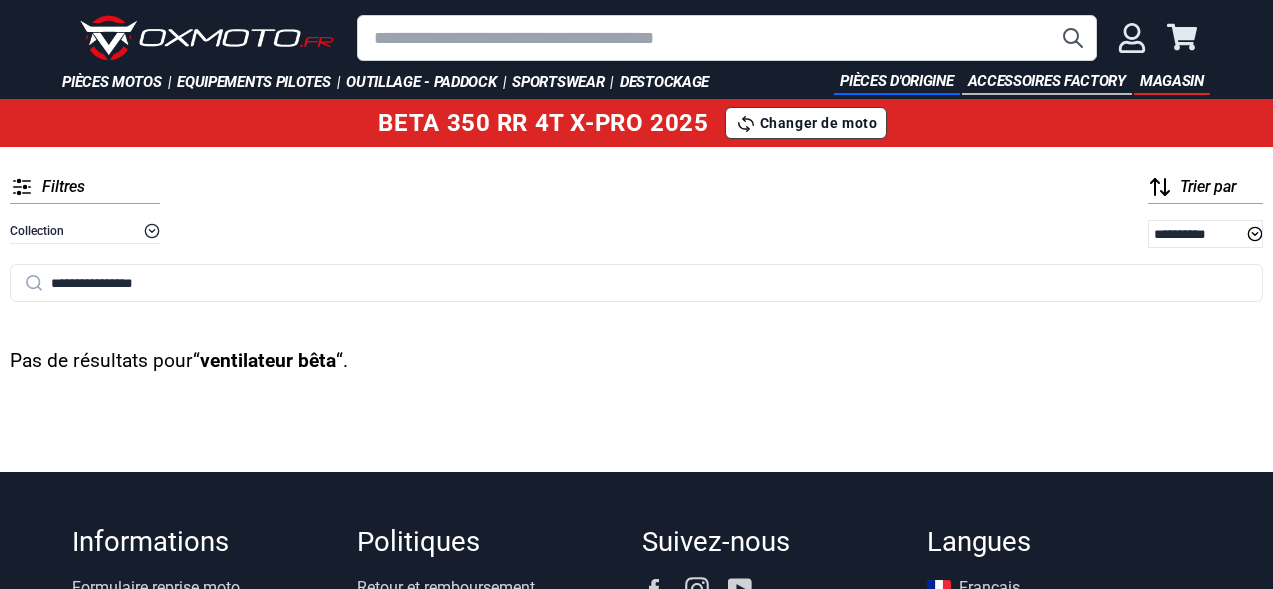 scroll, scrollTop: 0, scrollLeft: 0, axis: both 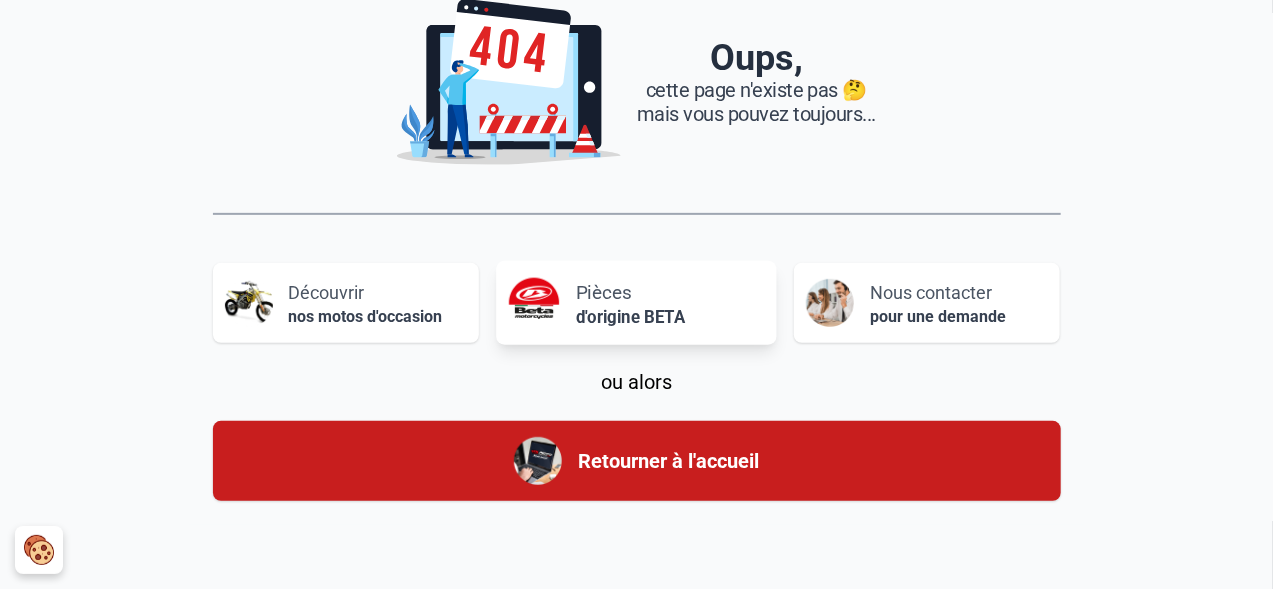 click on "d'origine BETA" at bounding box center [630, 317] 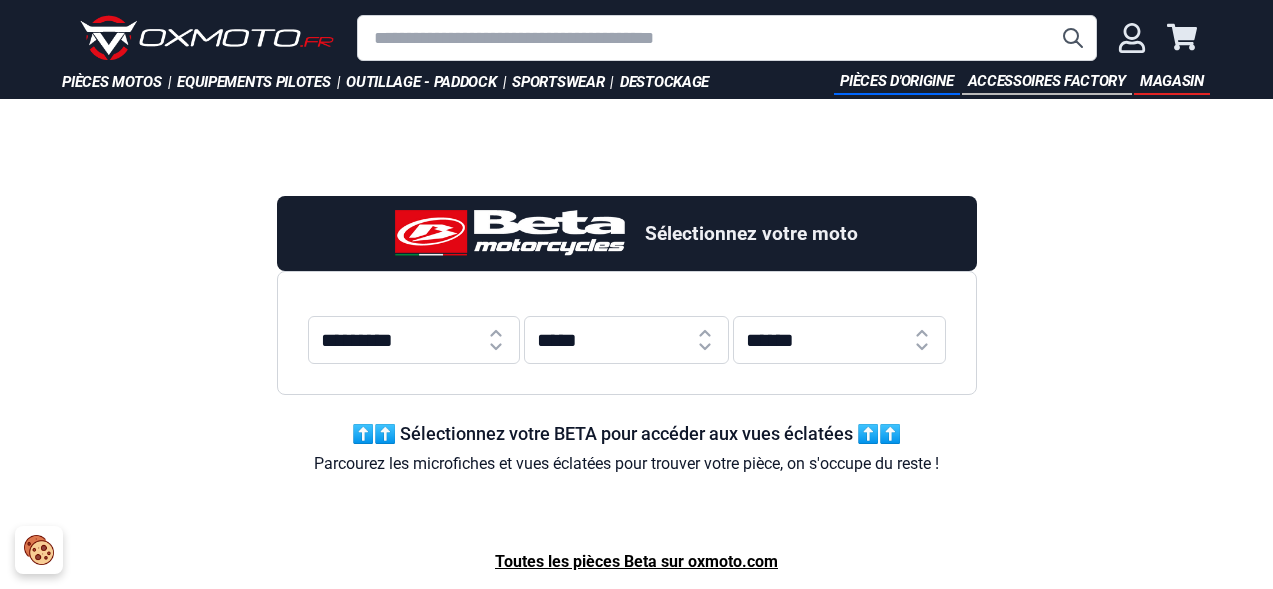 scroll, scrollTop: 0, scrollLeft: 0, axis: both 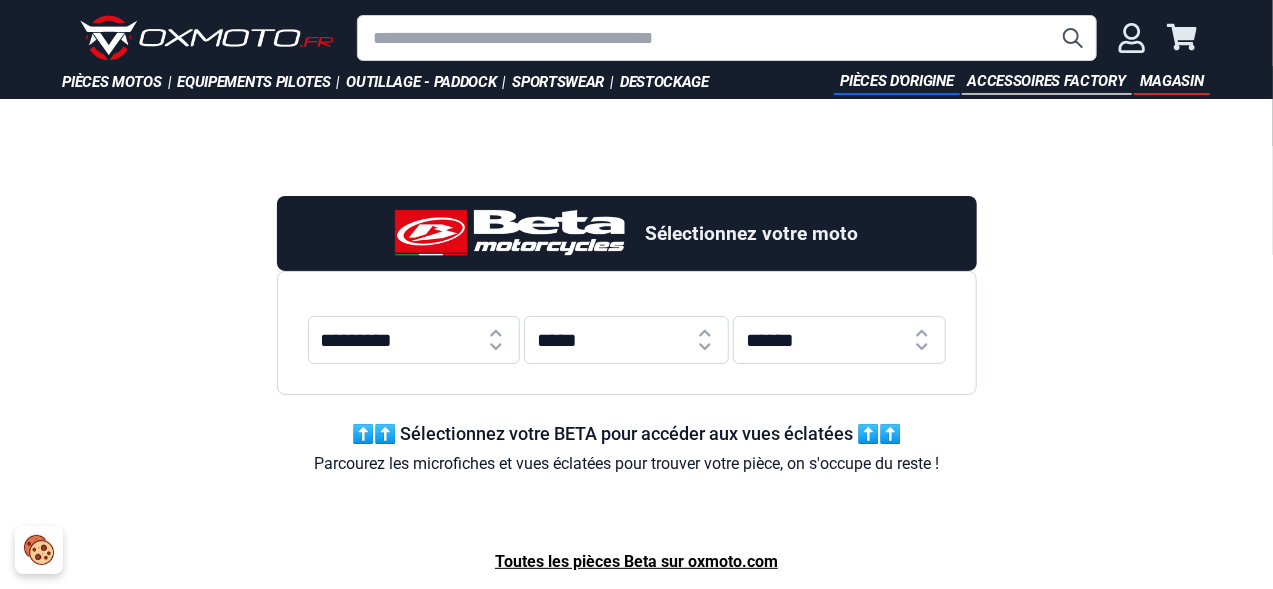 click on "********* ** *** *** *** *** *** *** *** *** *** *** *** *** ***" at bounding box center (414, 340) 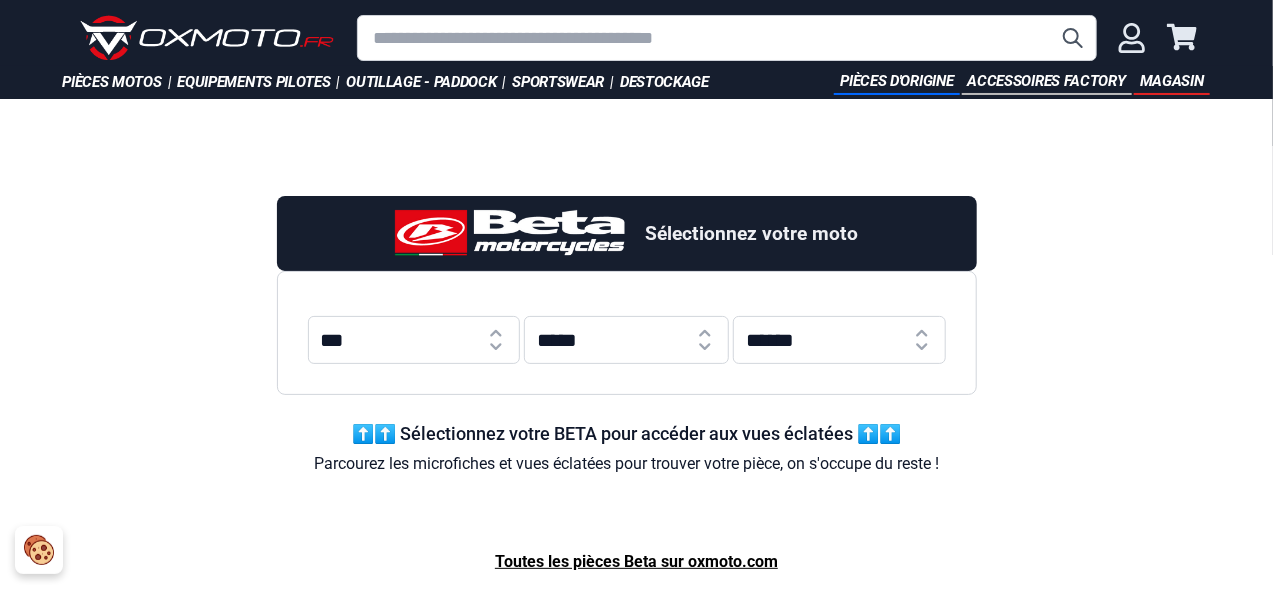 click on "********* ** *** *** *** *** *** *** *** *** *** *** *** *** ***" at bounding box center (414, 340) 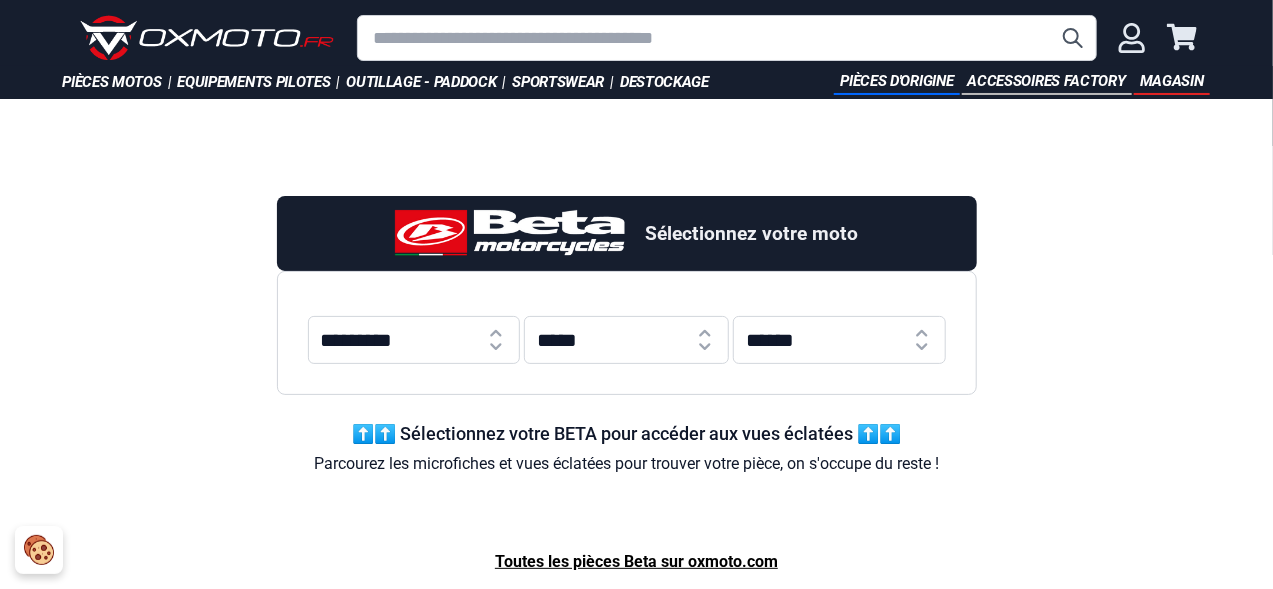 click on "***** **** **** **** **** **** **** **** **** **** **** **** **** **** **** ****" at bounding box center (626, 340) 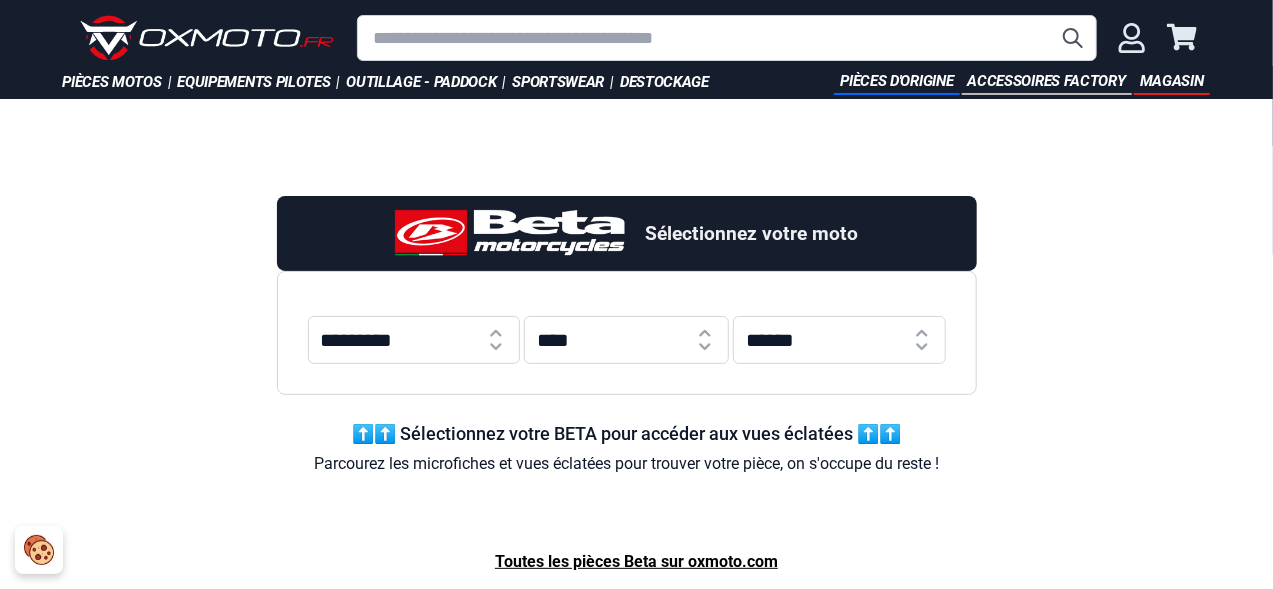 click on "***** **** **** **** **** **** **** **** **** **** **** **** **** **** **** ****" at bounding box center [626, 340] 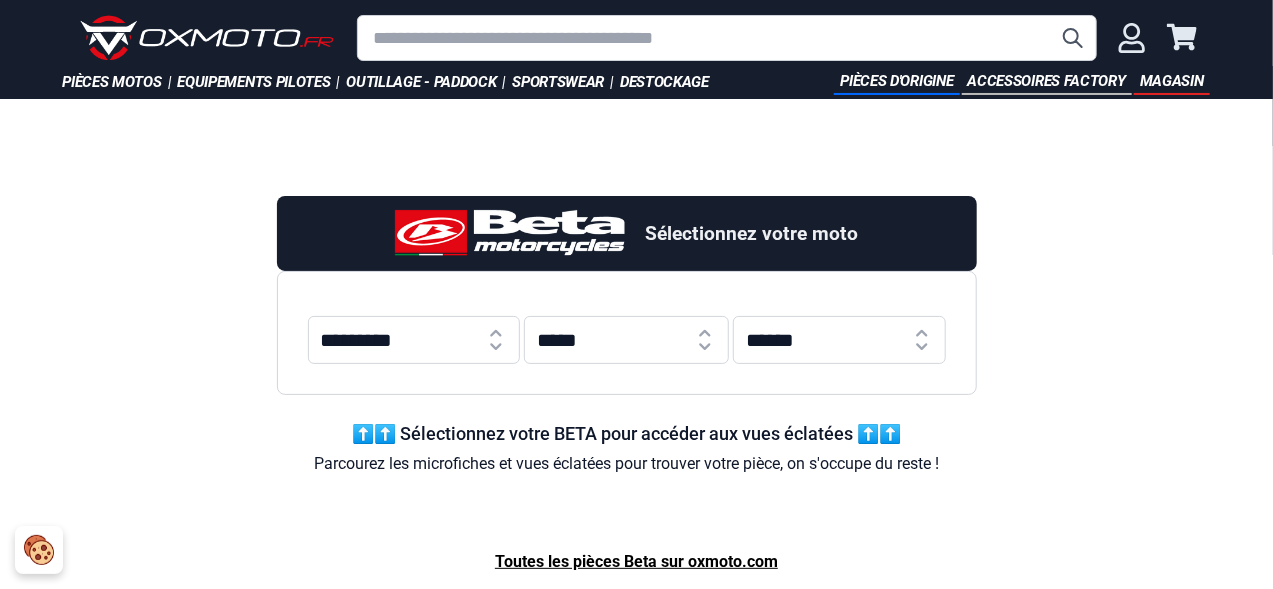 click on "**********" at bounding box center [839, 340] 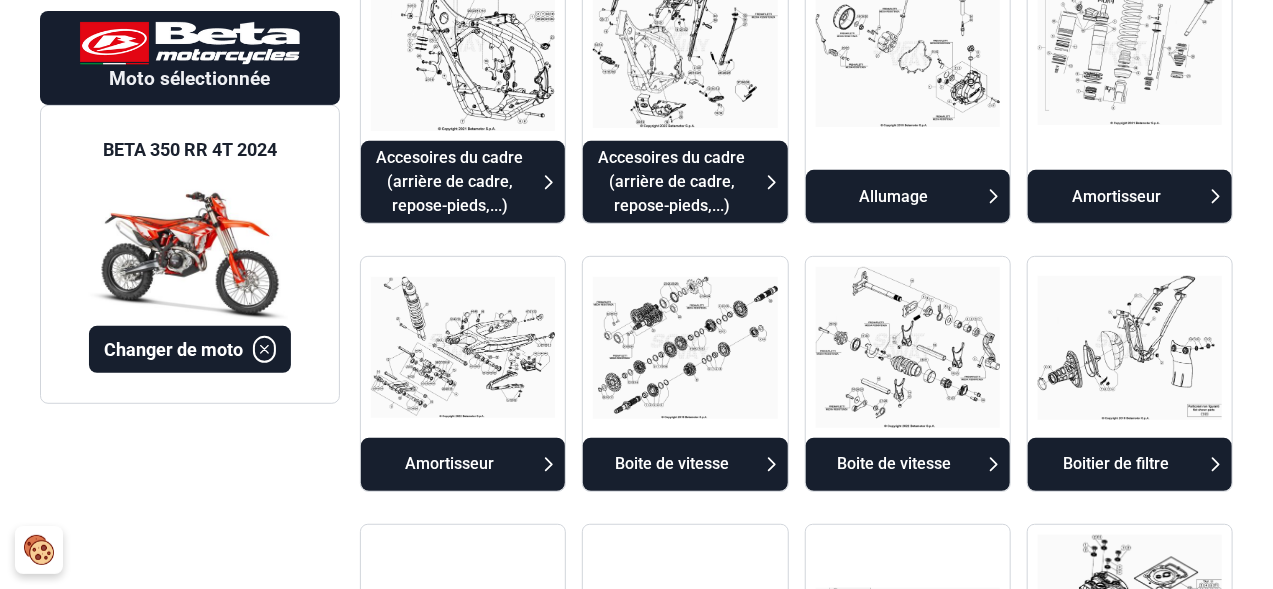 scroll, scrollTop: 0, scrollLeft: 0, axis: both 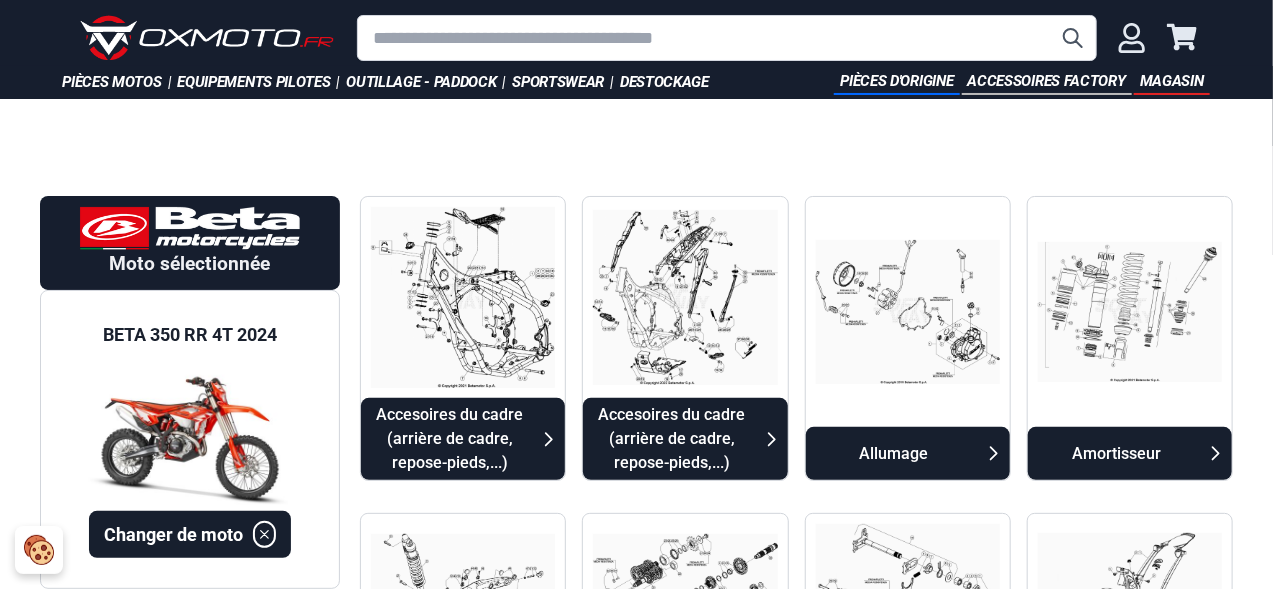 click at bounding box center (727, 38) 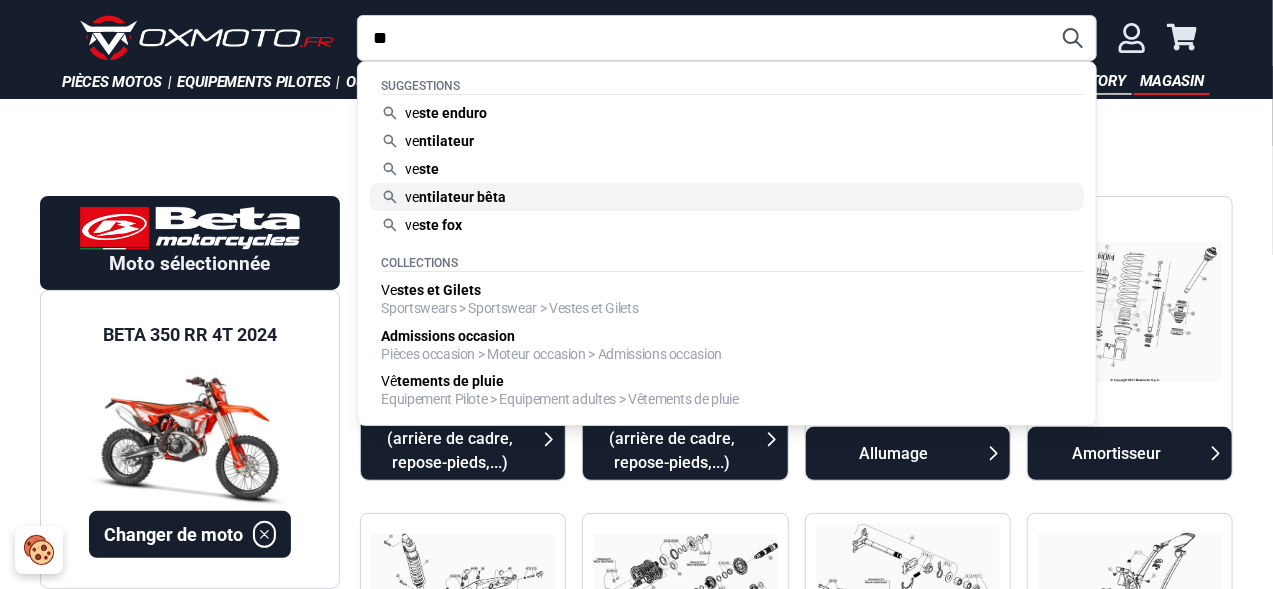 click on "ntilateur bêta" at bounding box center [463, 197] 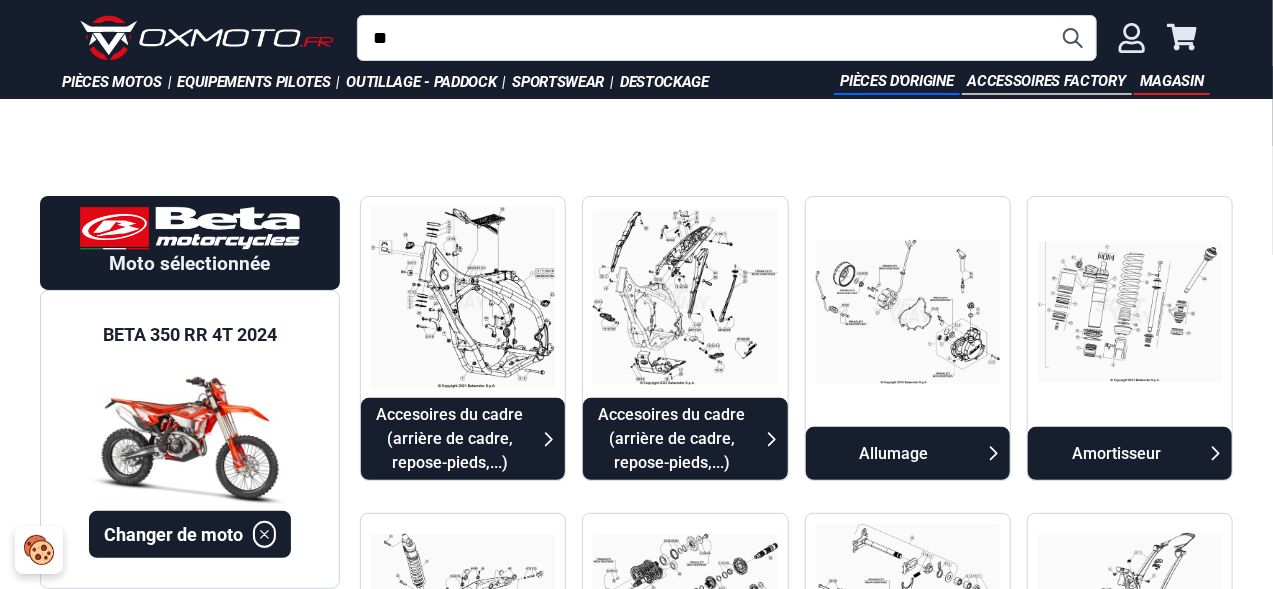 type on "**********" 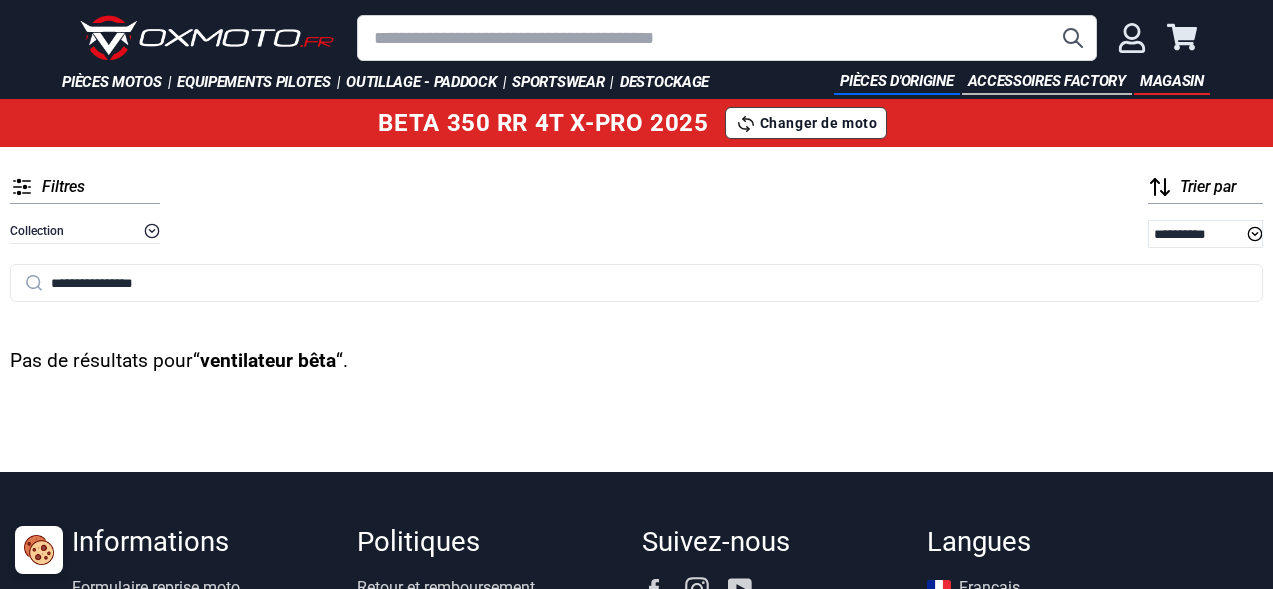 scroll, scrollTop: 0, scrollLeft: 0, axis: both 